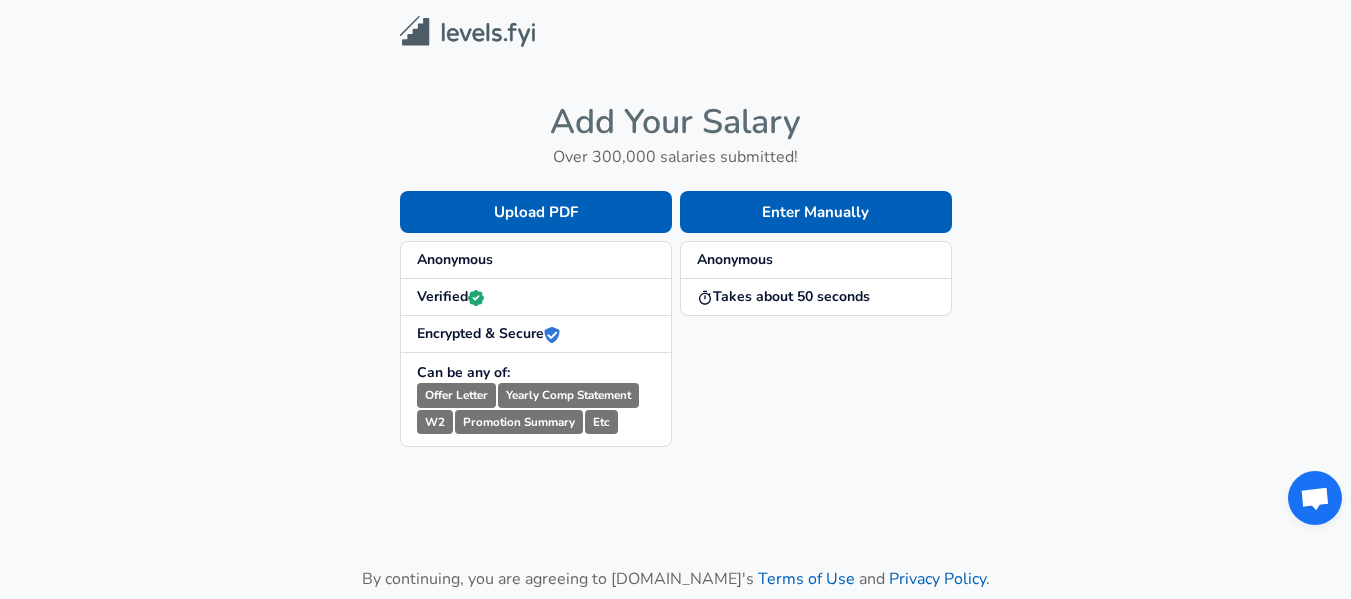 scroll, scrollTop: 0, scrollLeft: 0, axis: both 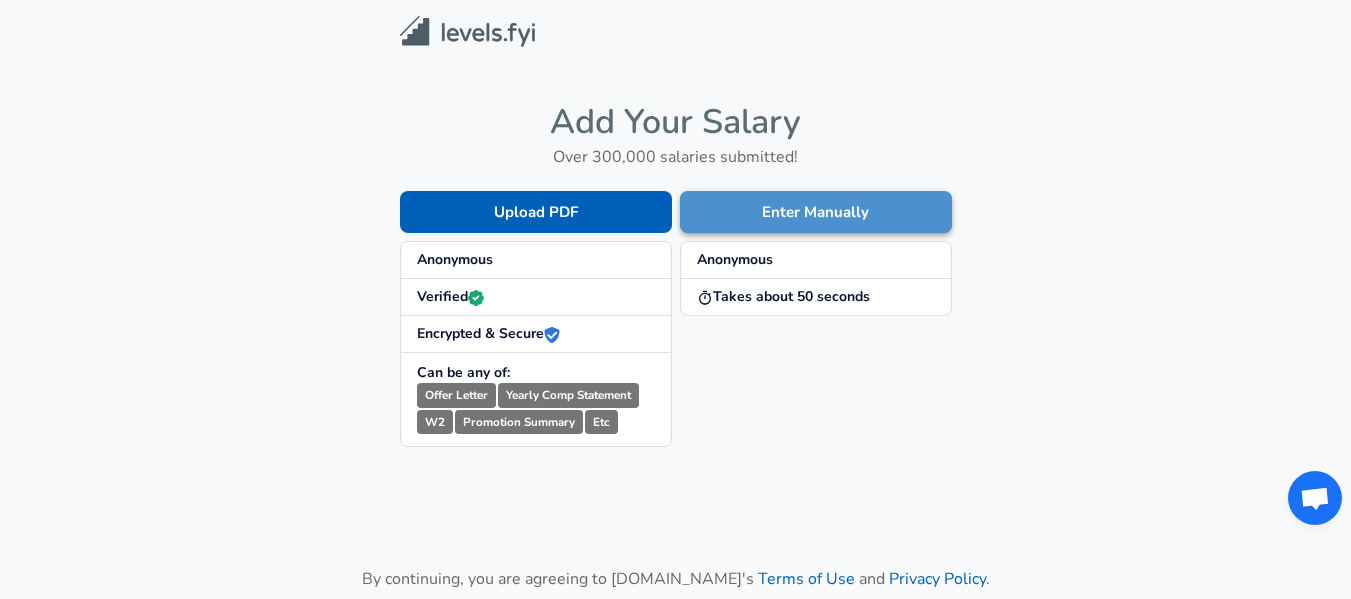 click on "Enter Manually" at bounding box center [816, 212] 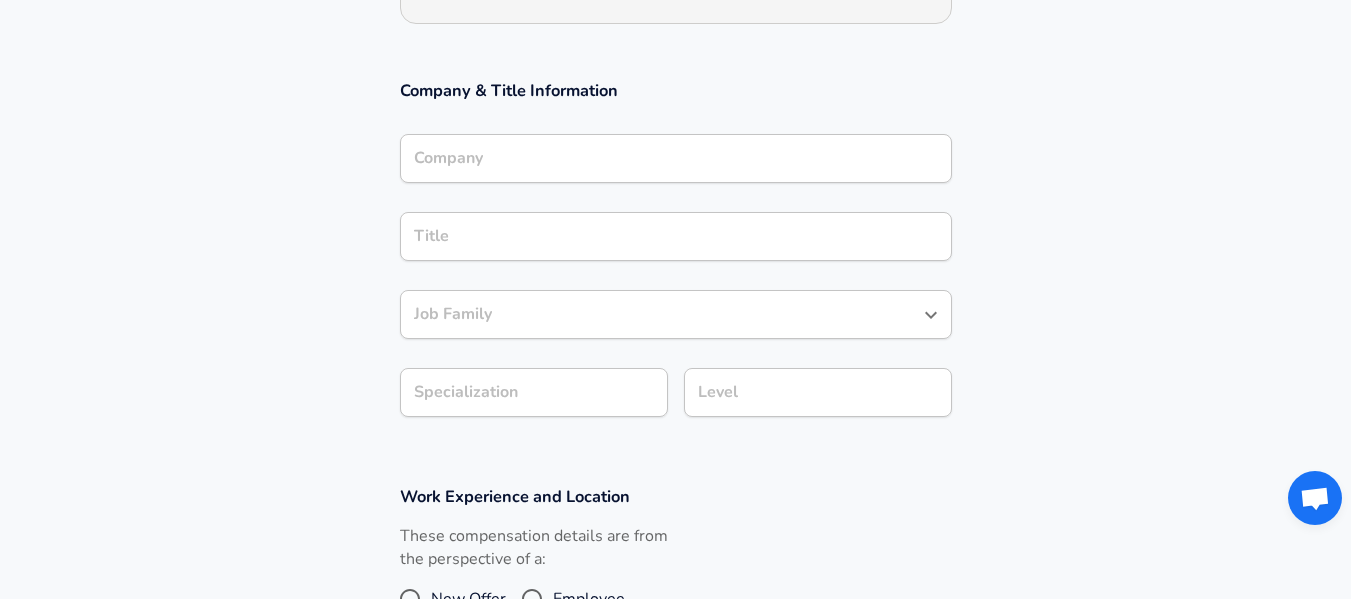 click on "Company" at bounding box center (676, 158) 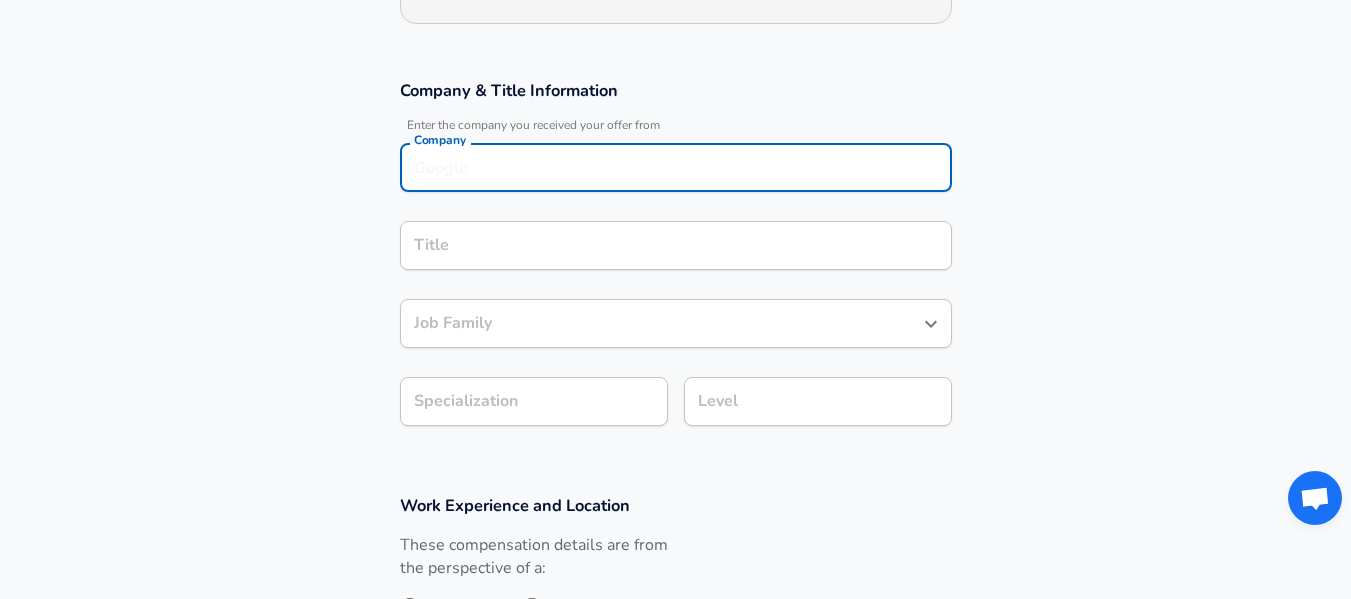 scroll, scrollTop: 320, scrollLeft: 0, axis: vertical 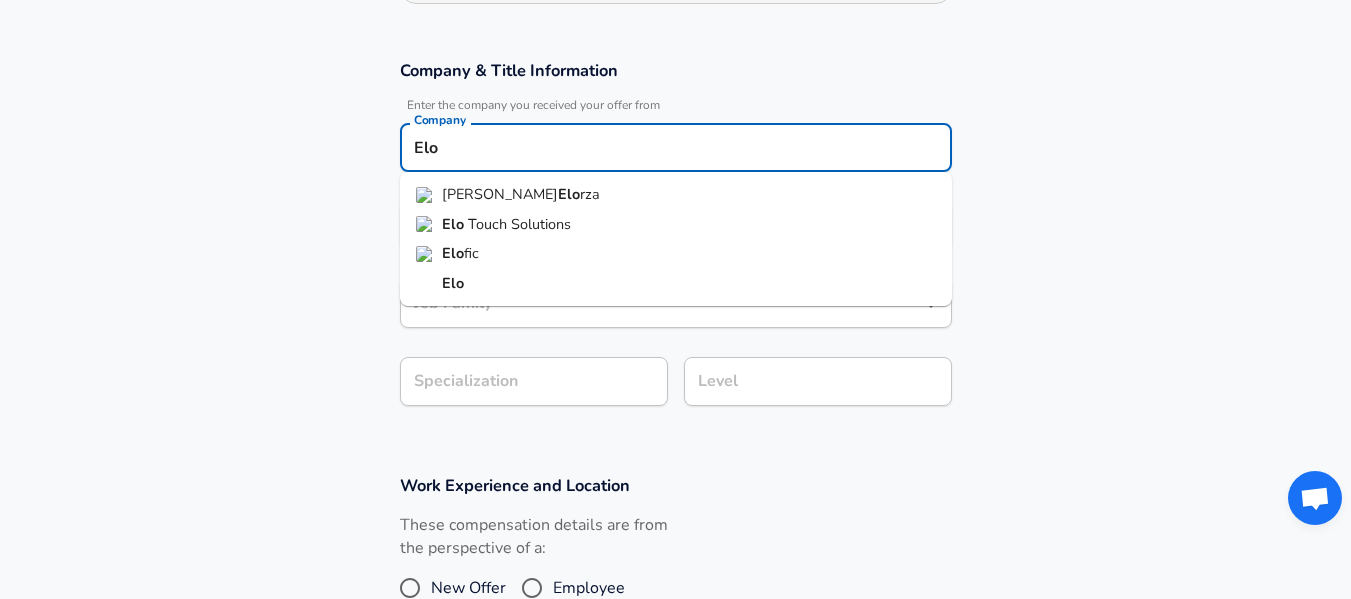click on "Elo" at bounding box center (453, 283) 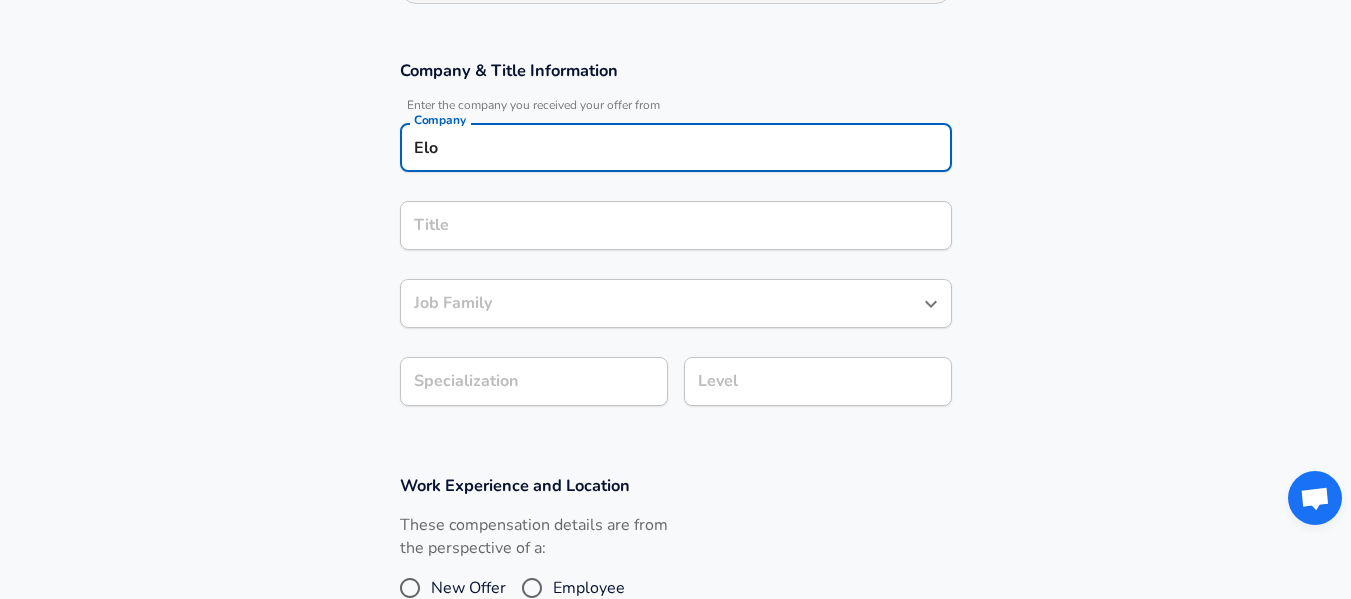 type on "Elo" 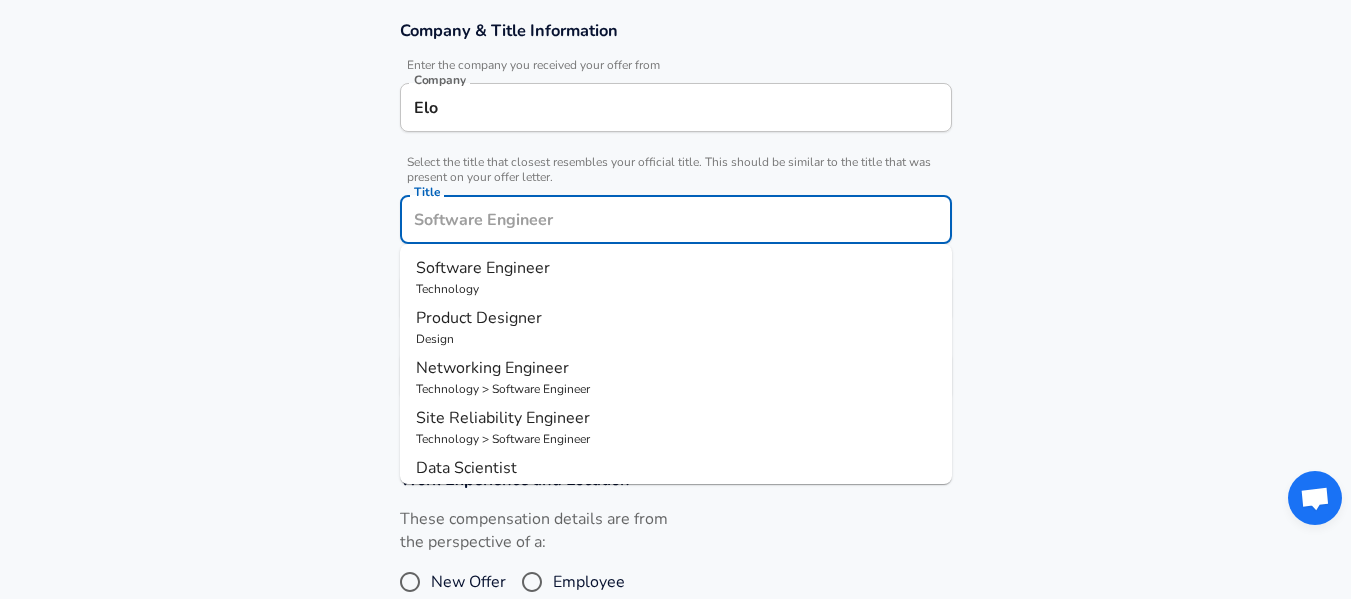 click on "Software Engineer" at bounding box center (483, 268) 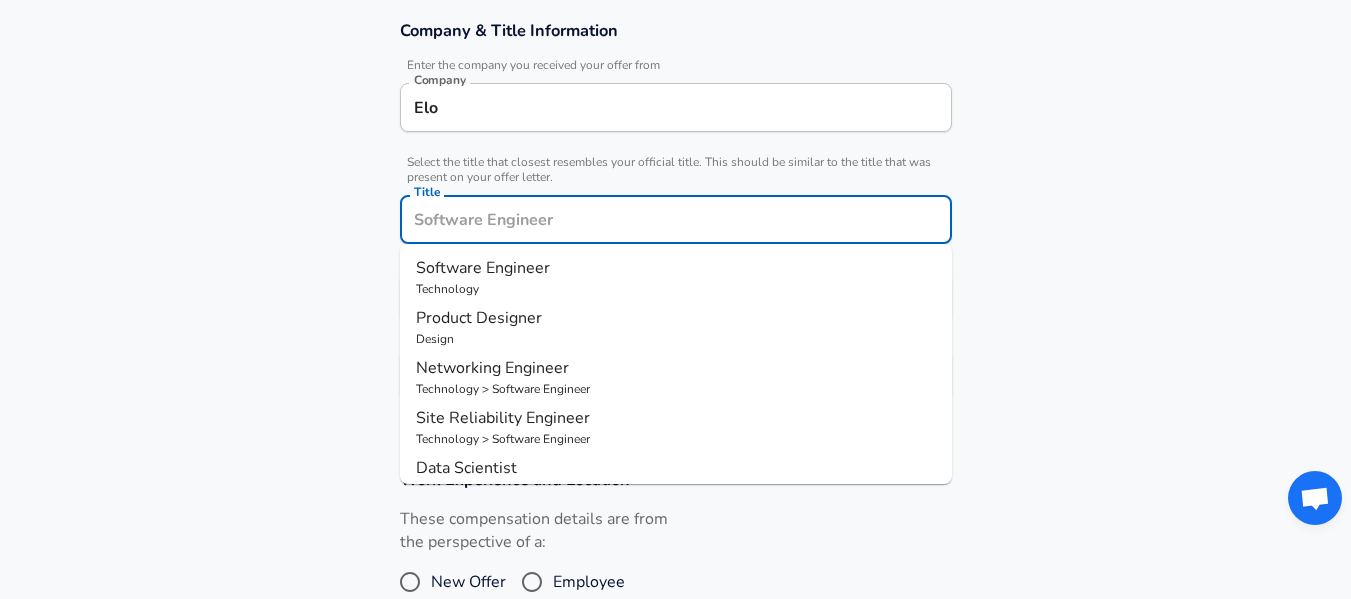 type on "Software Engineer" 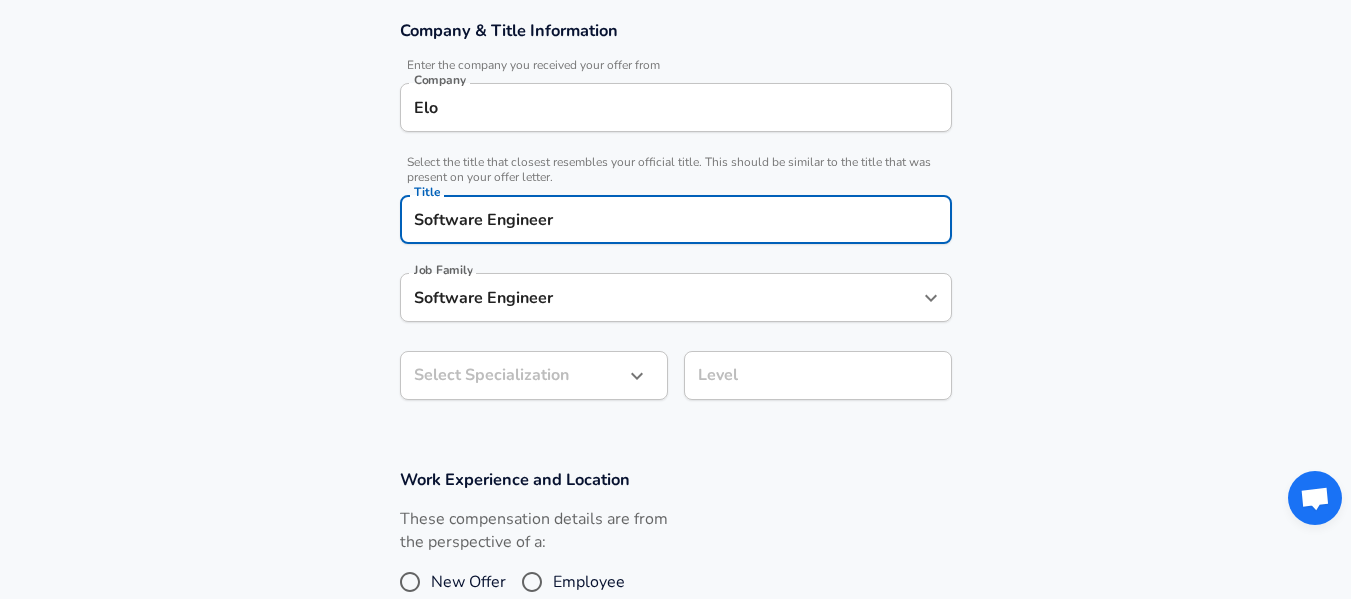 click on "Restart Add Your Salary Upload your offer letter   to verify your submission Enhance Privacy and Anonymity No Automatically hides specific fields until there are enough submissions to safely display the full details.   More Details Based on your submission and the data points that we have already collected, we will automatically hide and anonymize specific fields if there aren't enough data points to remain sufficiently anonymous. Company & Title Information   Enter the company you received your offer from Company Elo Company   Select the title that closest resembles your official title. This should be similar to the title that was present on your offer letter. Title Software Engineer Title Job Family Software Engineer Job Family Select Specialization ​ Select Specialization Level Level Work Experience and Location These compensation details are from the perspective of a: New Offer Employee Submit Salary By continuing, you are agreeing to [DOMAIN_NAME][PERSON_NAME]'s   Terms of Use   and   Privacy Policy . © [DATE] -  [DATE]" at bounding box center (675, -61) 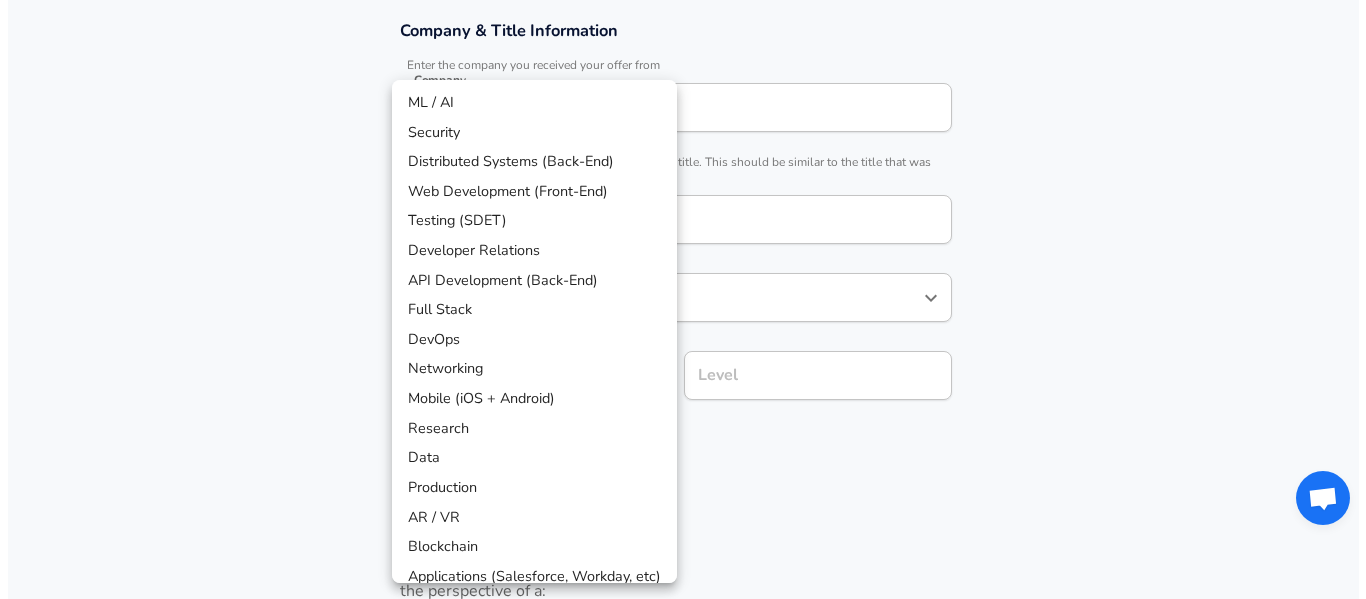 scroll, scrollTop: 420, scrollLeft: 0, axis: vertical 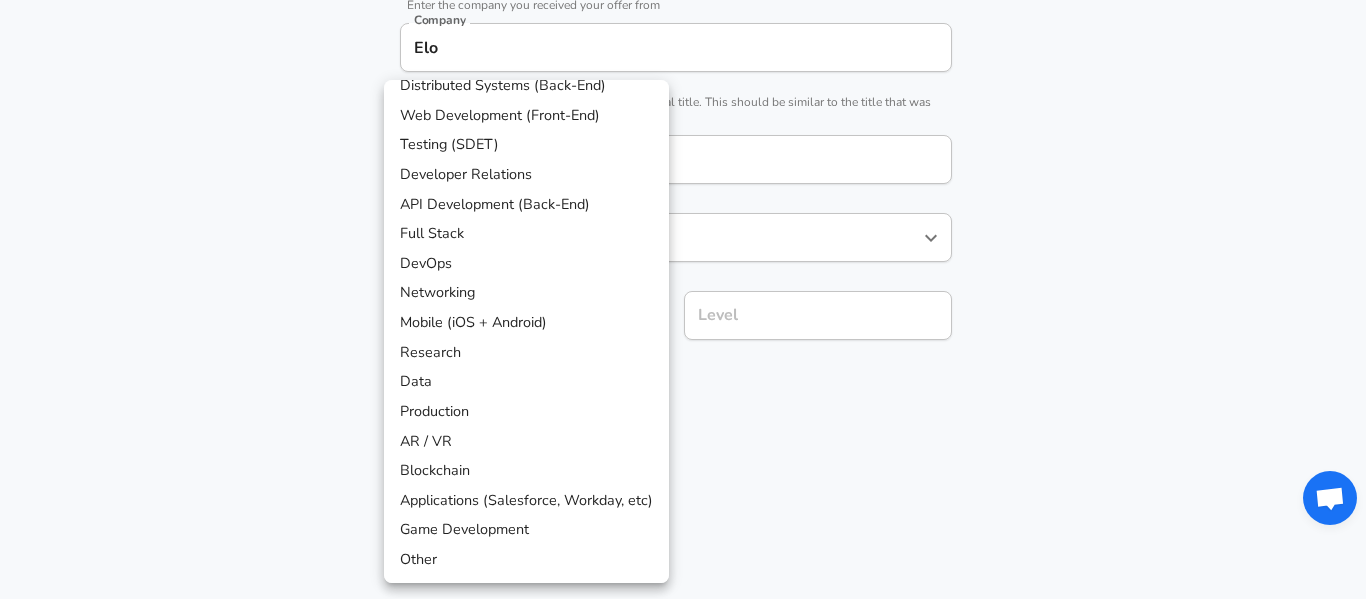 type 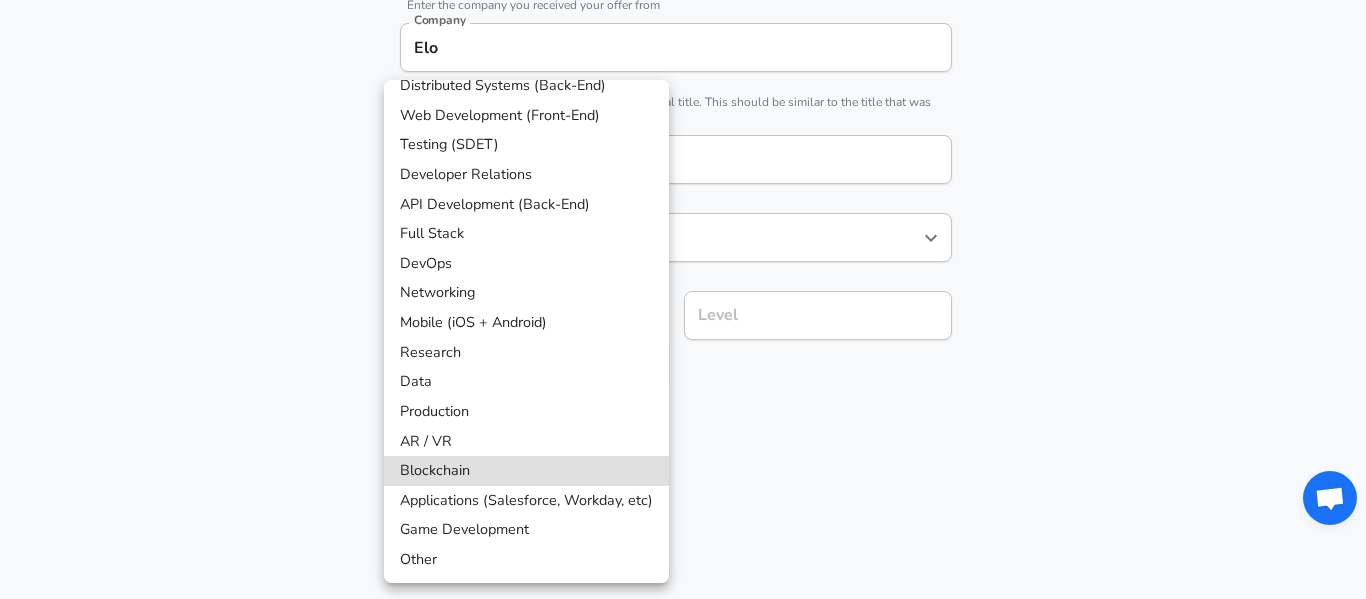 type 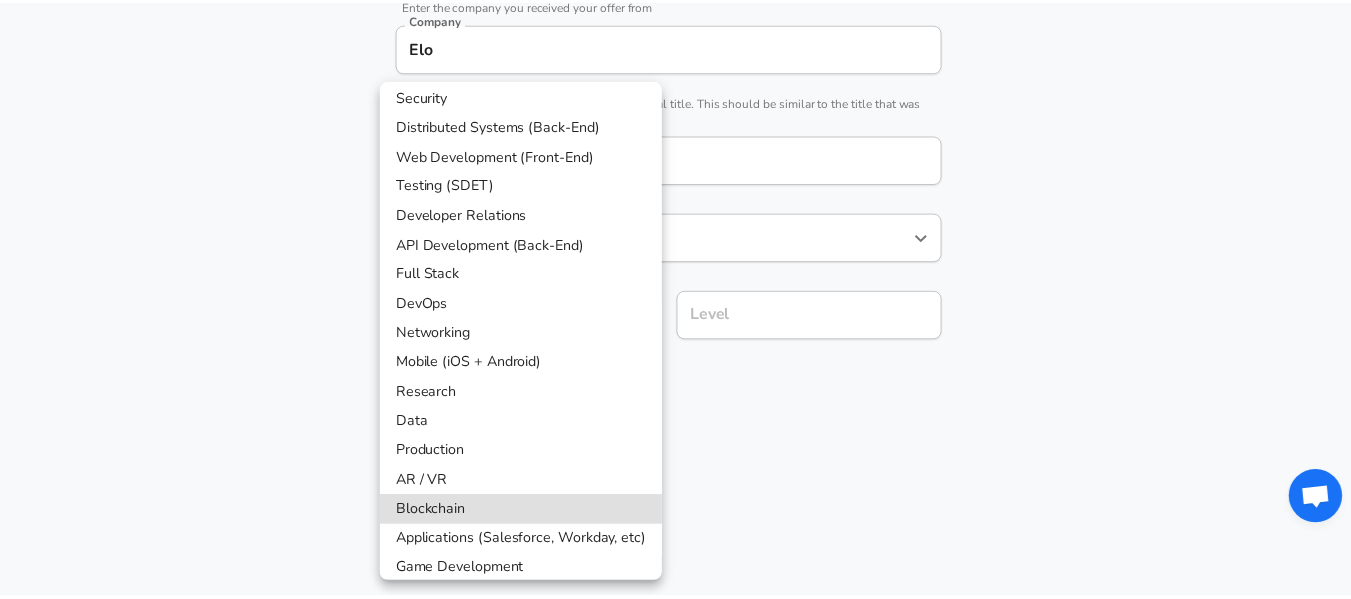 scroll, scrollTop: 0, scrollLeft: 0, axis: both 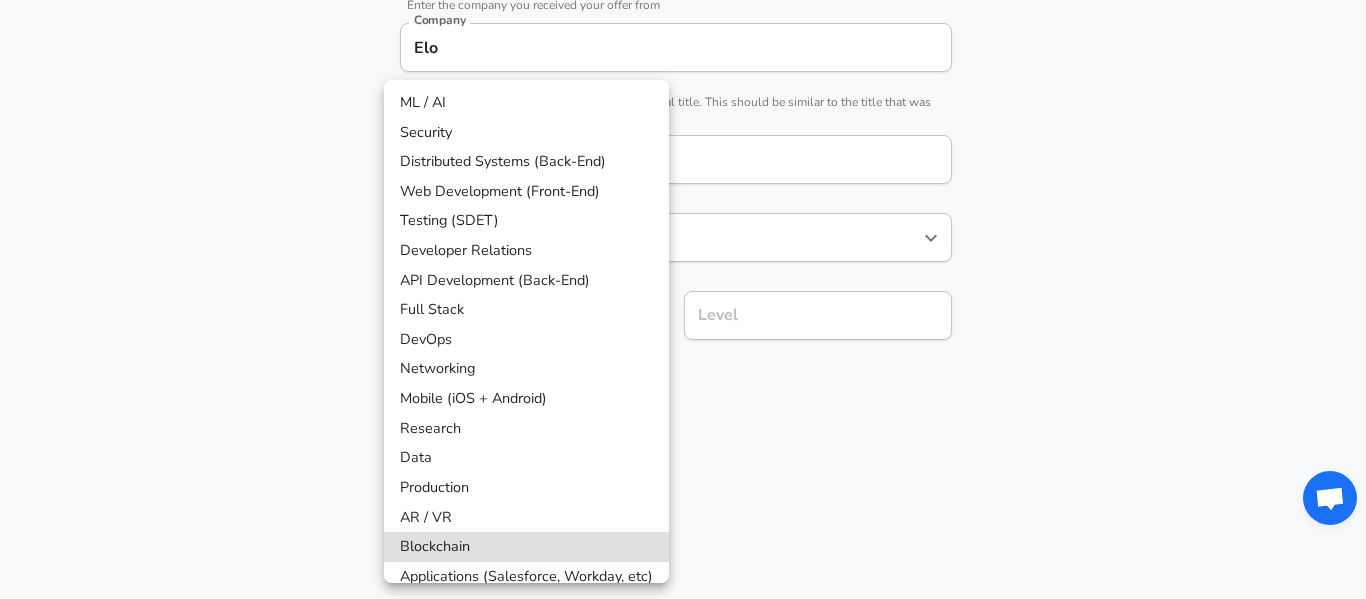 click on "Distributed Systems (Back-End)" at bounding box center [526, 162] 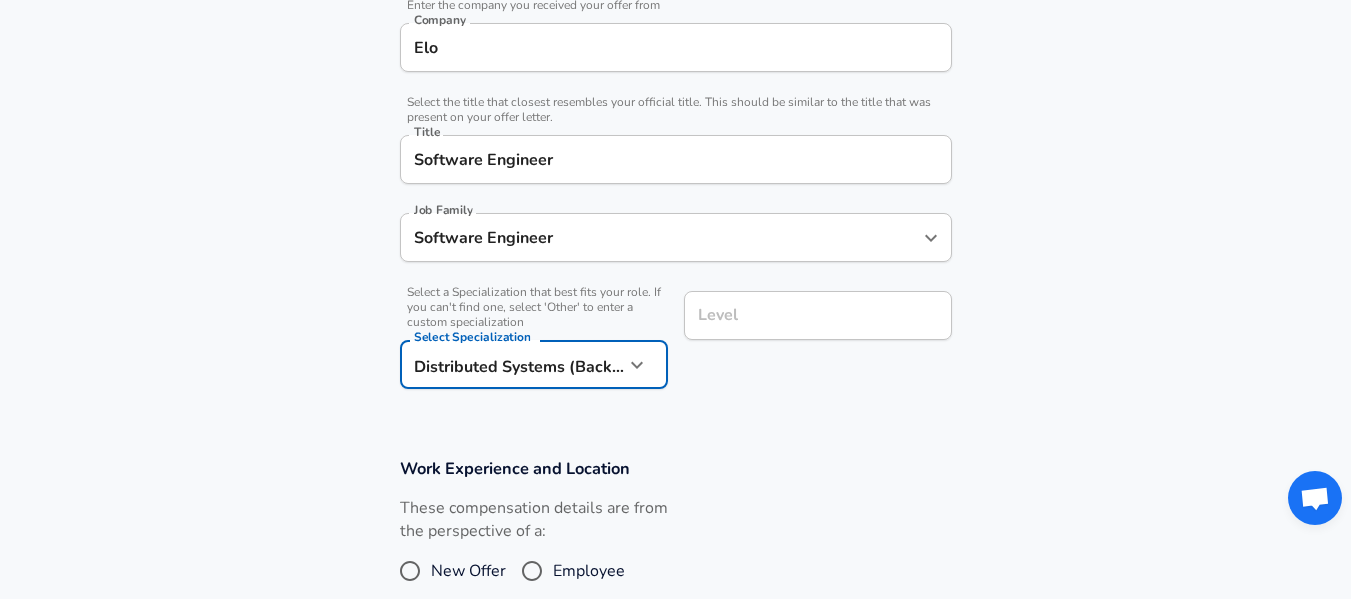 click on "Level" at bounding box center (818, 315) 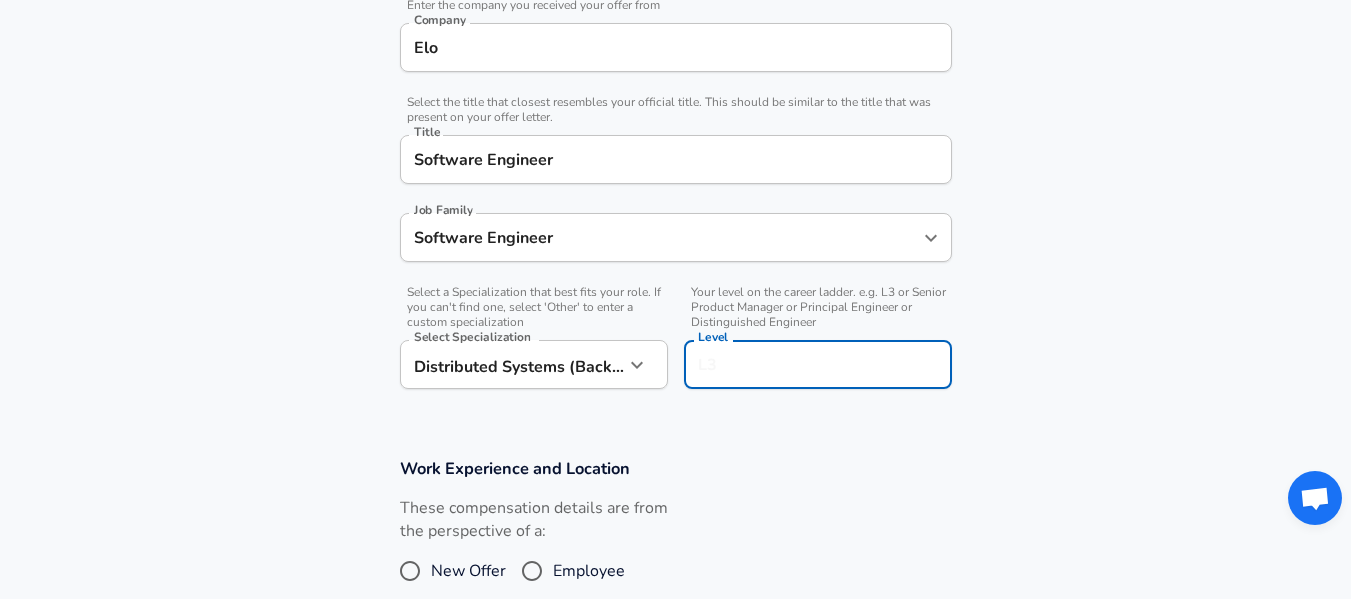 scroll, scrollTop: 460, scrollLeft: 0, axis: vertical 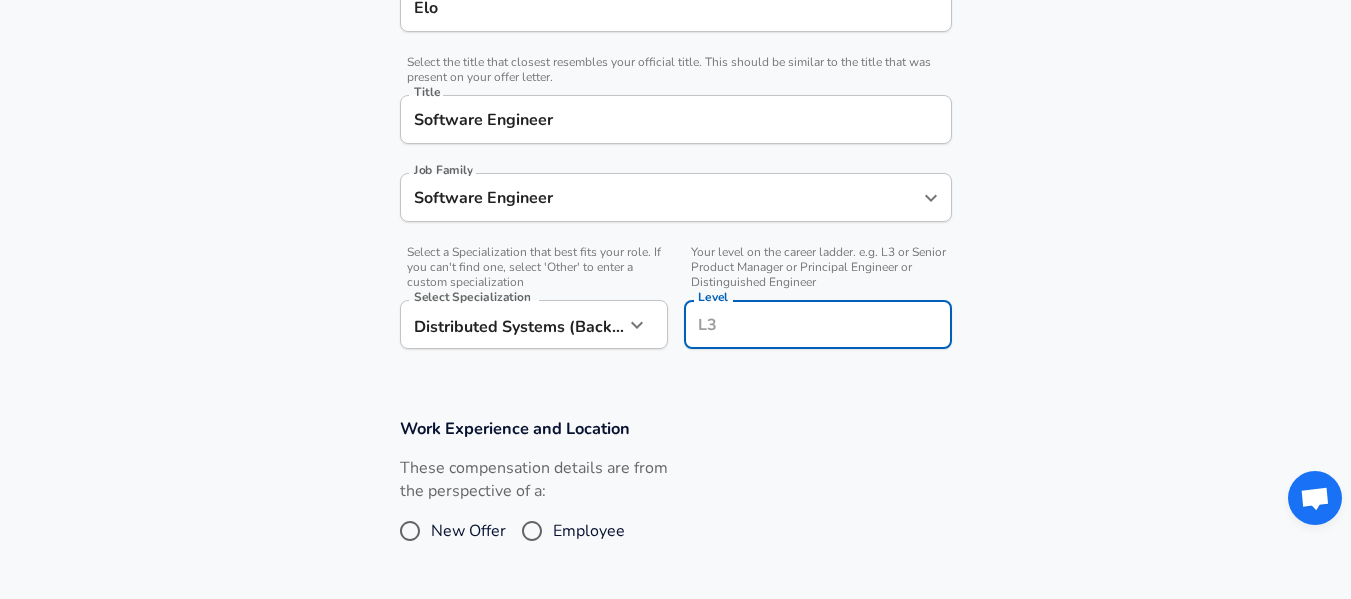 click on "These compensation details are from the perspective of a: New Offer Employee" at bounding box center (668, 510) 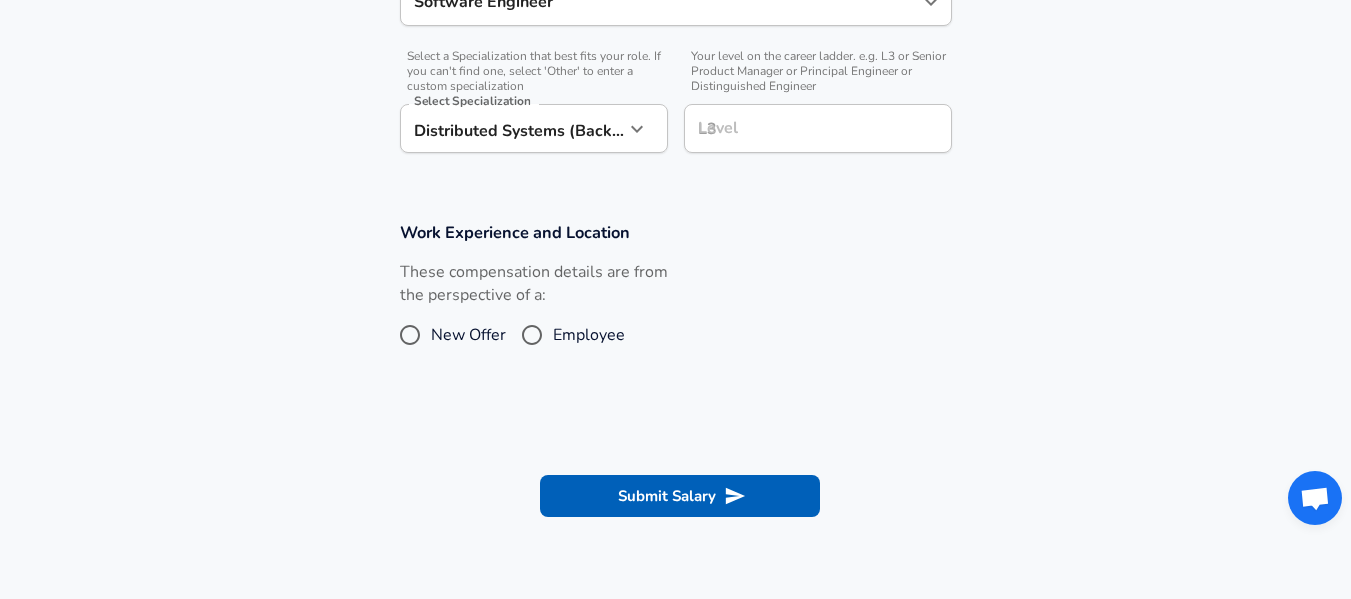 scroll, scrollTop: 660, scrollLeft: 0, axis: vertical 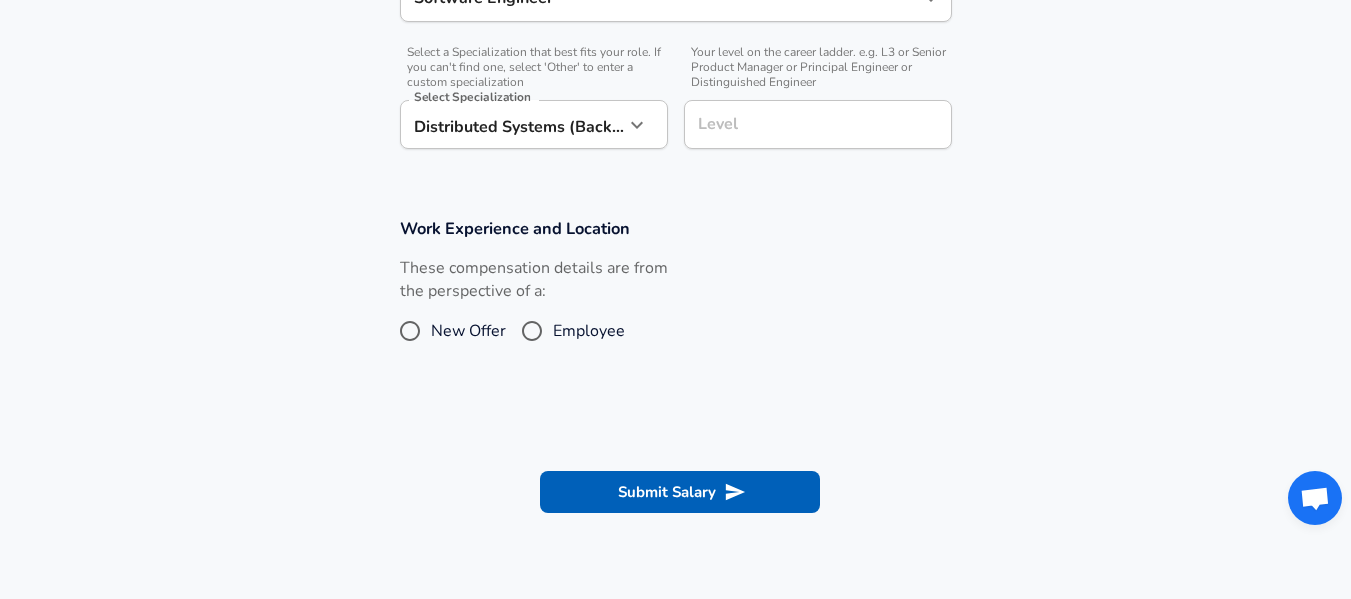 click on "Employee" at bounding box center (532, 331) 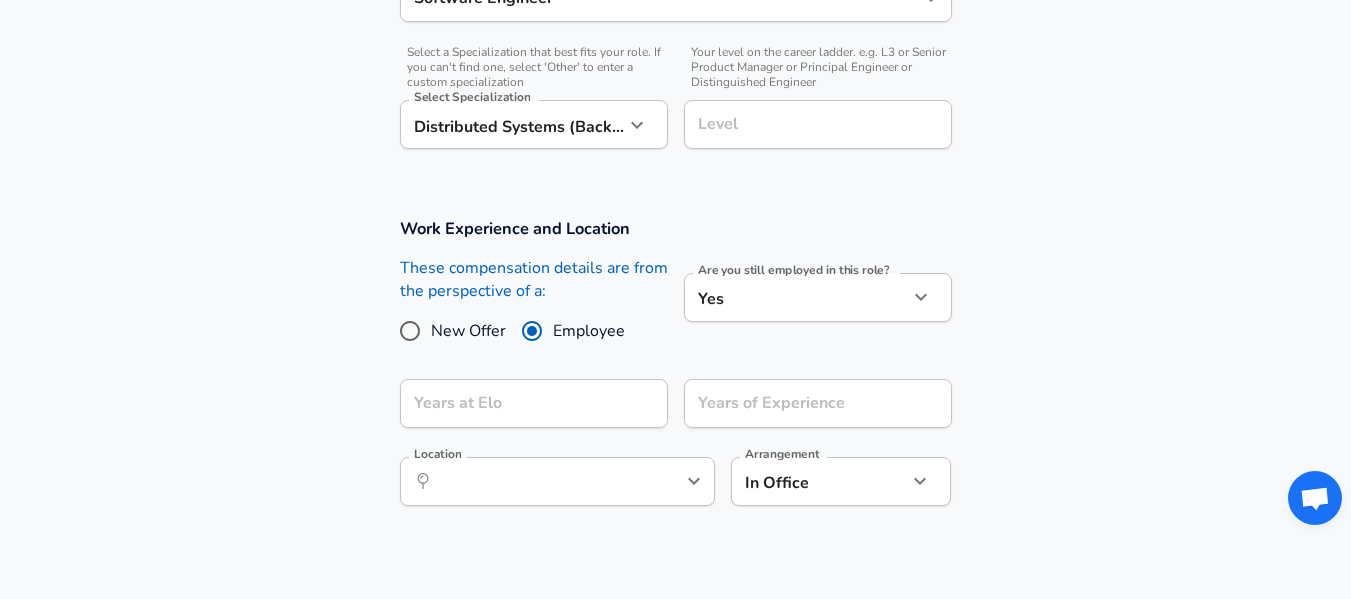 click on "Restart Add Your Salary Upload your offer letter   to verify your submission Enhance Privacy and Anonymity No Automatically hides specific fields until there are enough submissions to safely display the full details.   More Details Based on your submission and the data points that we have already collected, we will automatically hide and anonymize specific fields if there aren't enough data points to remain sufficiently anonymous. Company & Title Information   Enter the company you received your offer from Company Elo Company   Select the title that closest resembles your official title. This should be similar to the title that was present on your offer letter. Title Software Engineer Title Job Family Software Engineer Job Family   Select a Specialization that best fits your role. If you can't find one, select 'Other' to enter a custom specialization Select Specialization Distributed Systems (Back-End) Distributed Systems (Back-End) Select Specialization   Level Level Work Experience and Location New Offer" at bounding box center [675, -361] 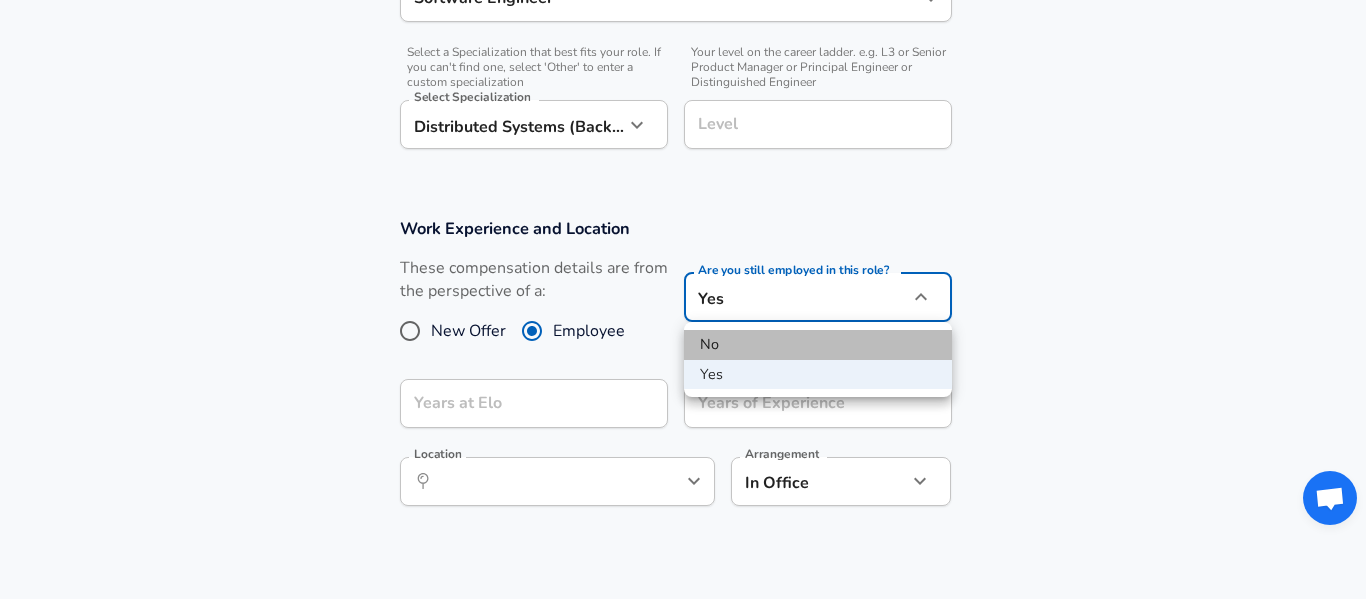 click on "No" at bounding box center (818, 345) 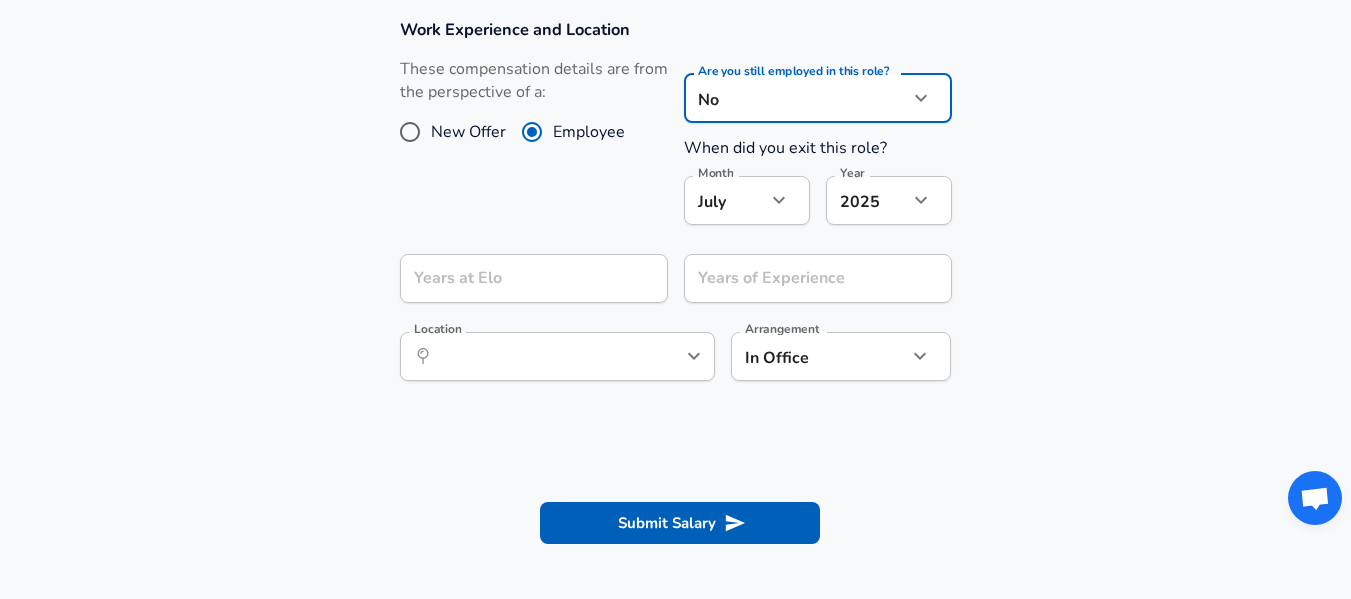 scroll, scrollTop: 860, scrollLeft: 0, axis: vertical 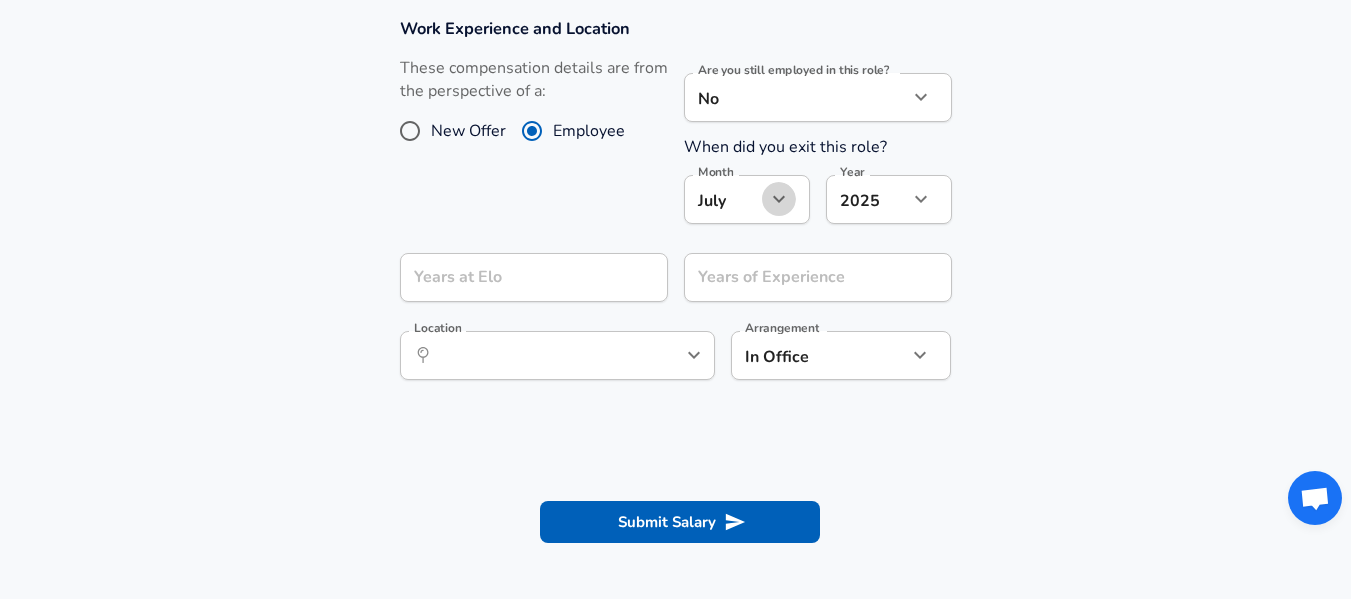click at bounding box center (779, 199) 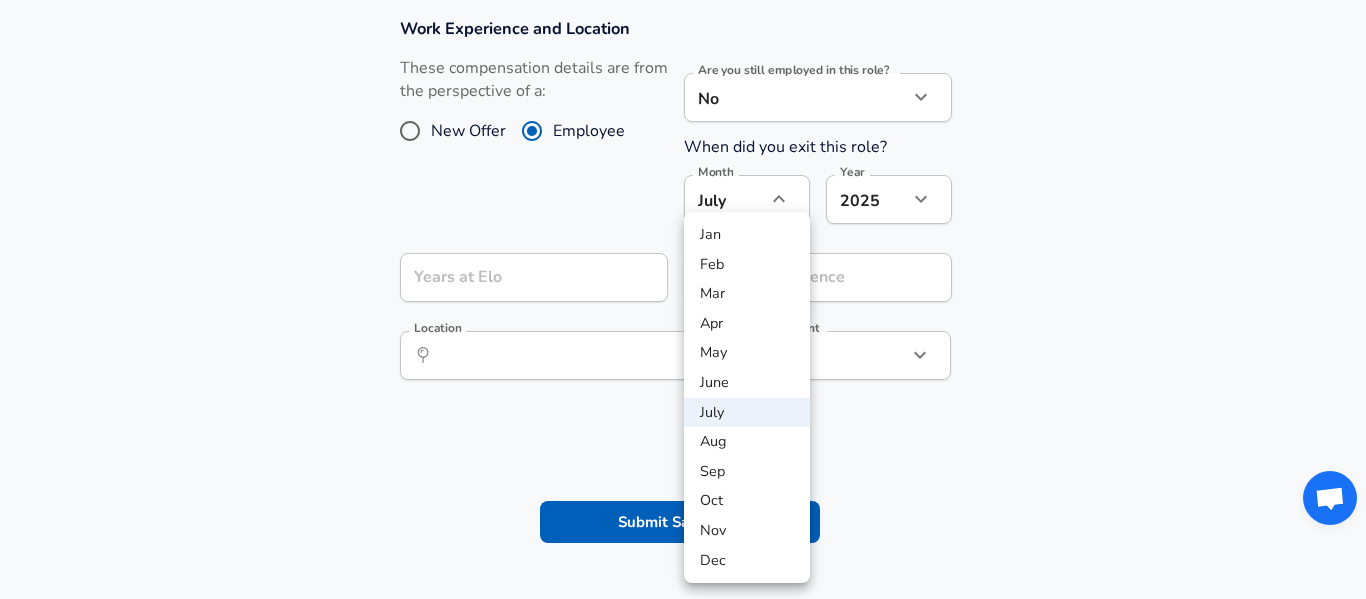 click on "May" at bounding box center (747, 353) 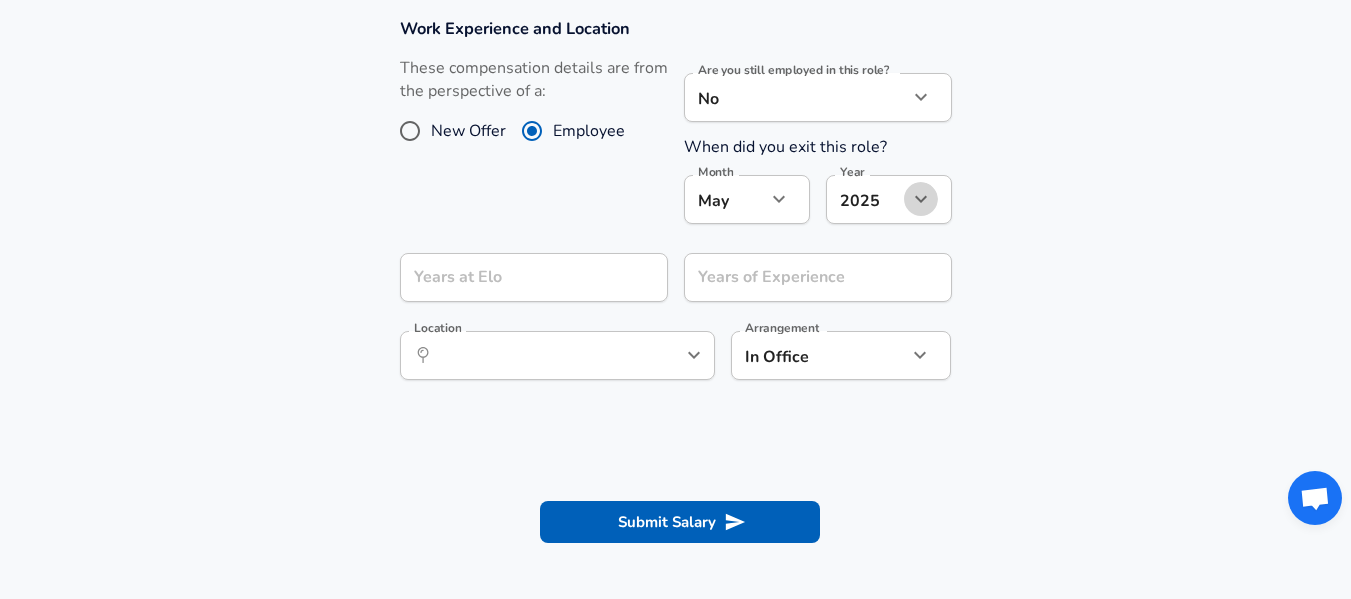 click 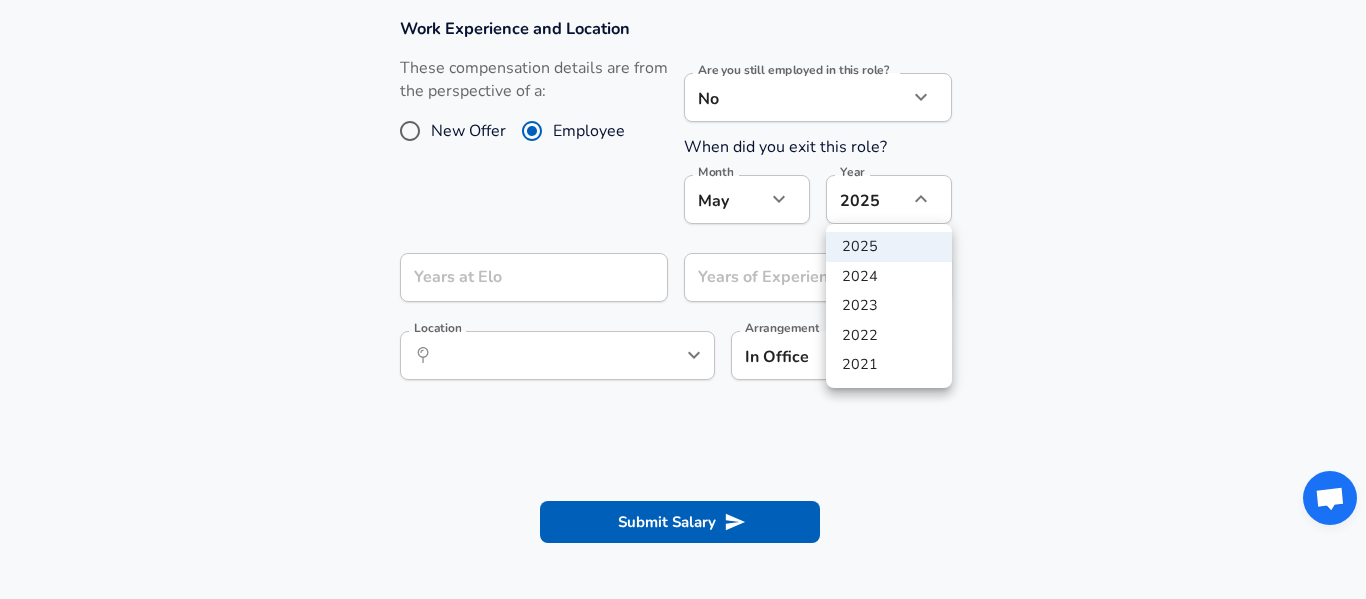 click at bounding box center [683, 299] 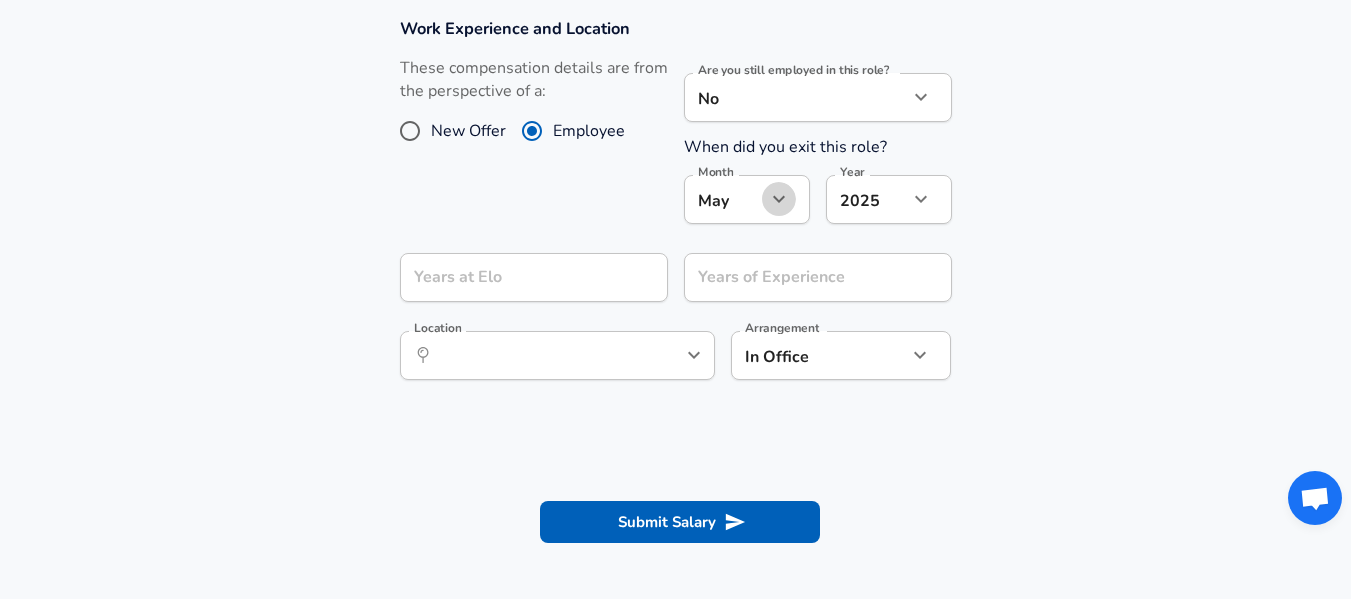 click 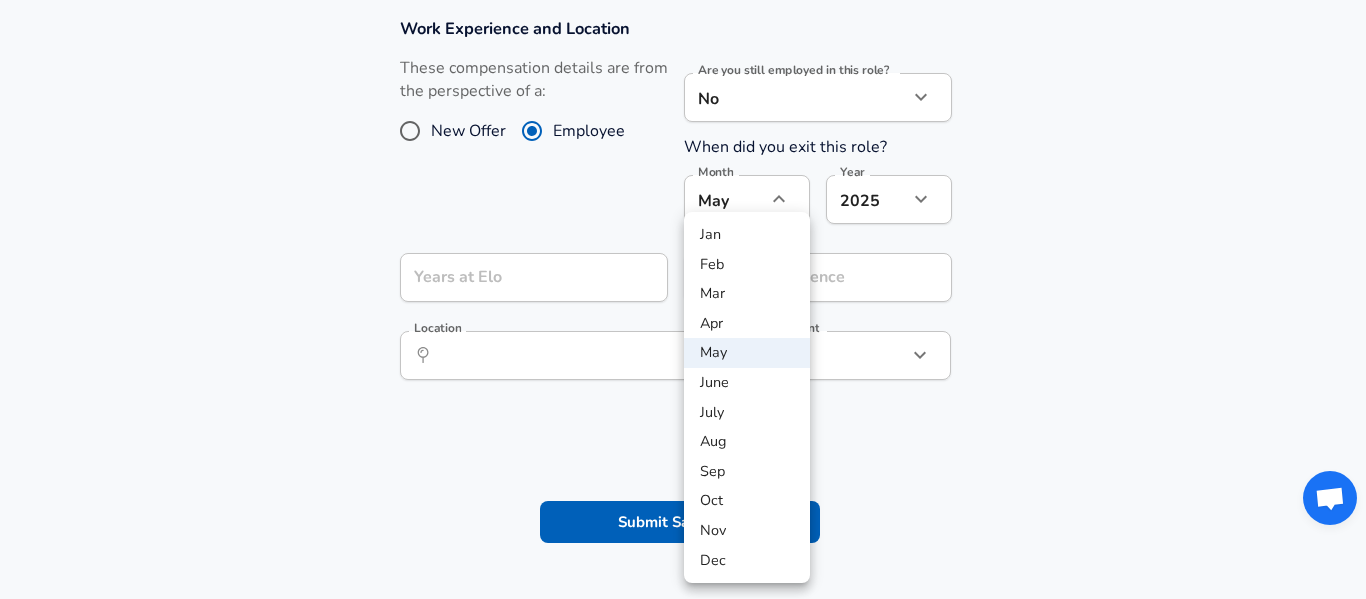 click on "Apr" at bounding box center (747, 324) 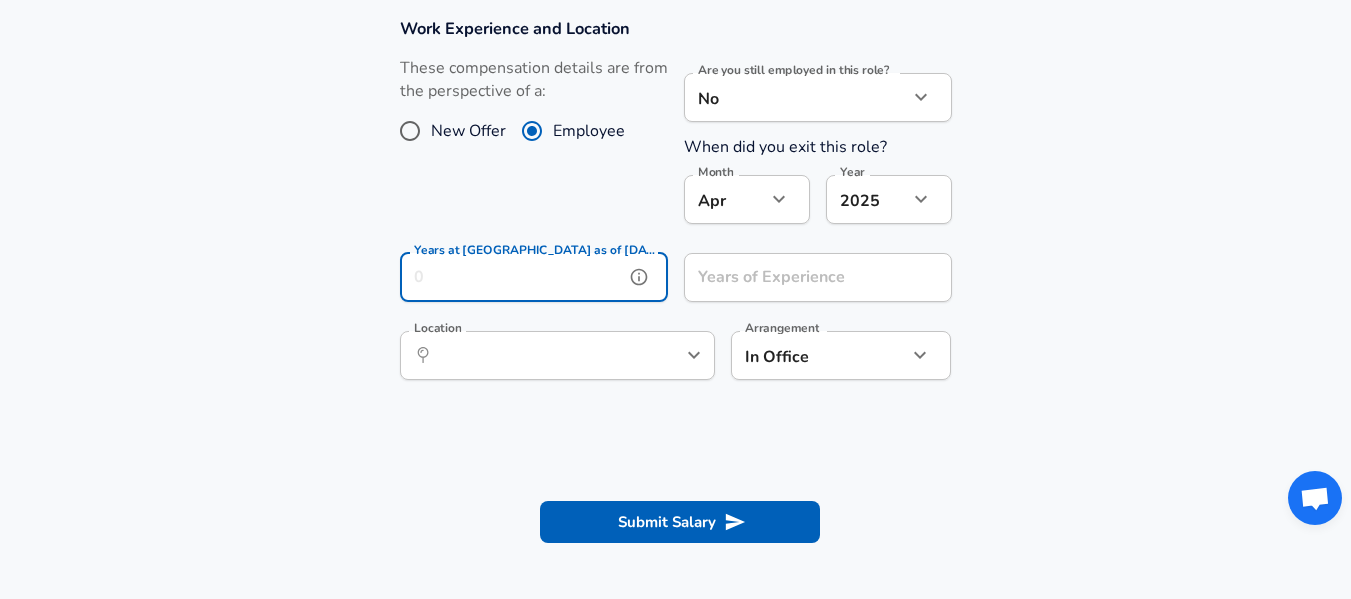 click on "Years at [GEOGRAPHIC_DATA] as of [DATE]" at bounding box center [512, 277] 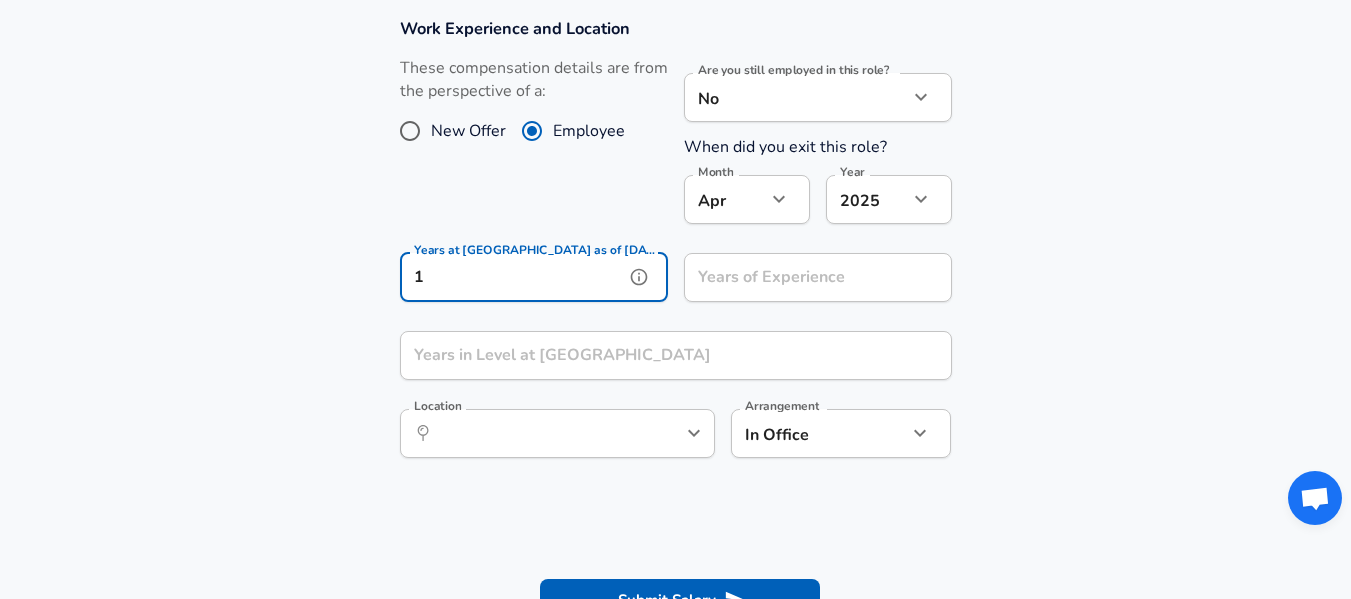type on "1" 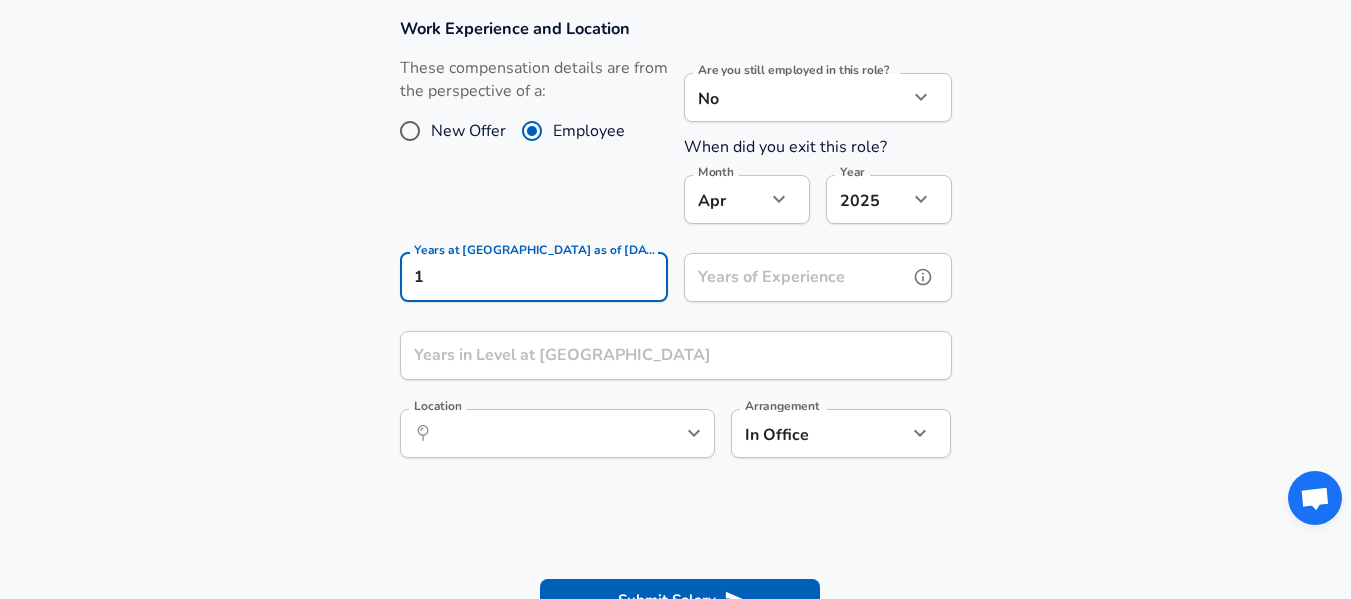click on "Years of Experience" at bounding box center [796, 277] 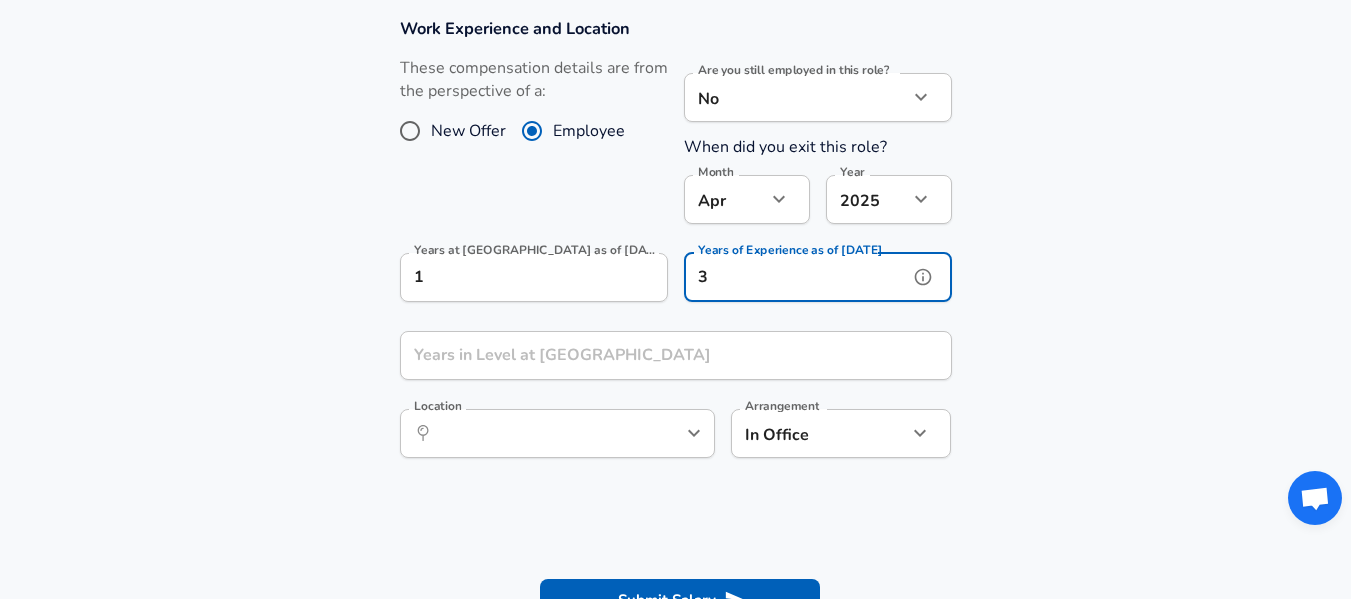 type on "3" 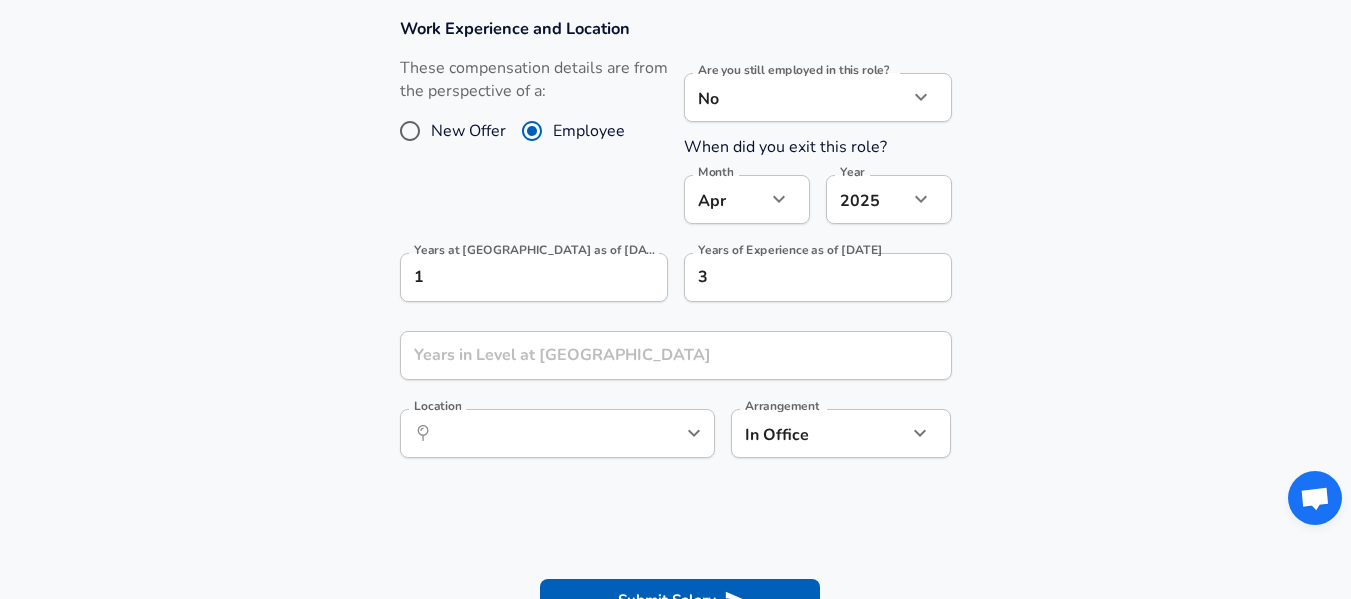 click on "Work Experience and Location These compensation details are from the perspective of a: New Offer Employee Are you still employed in this role? No no Are you still employed in this role? When did you exit this role? Month [DATE] Month Year [DATE] 2025 Year Years at Elo as of [DATE] 1 Years at [GEOGRAPHIC_DATA] as of [DATE] Years of Experience as of [DATE] 3 Years of Experience as of [DATE] Years in Level at Elo Years in Level at Elo Location ​ Location Arrangement In Office office Arrangement" at bounding box center (675, 248) 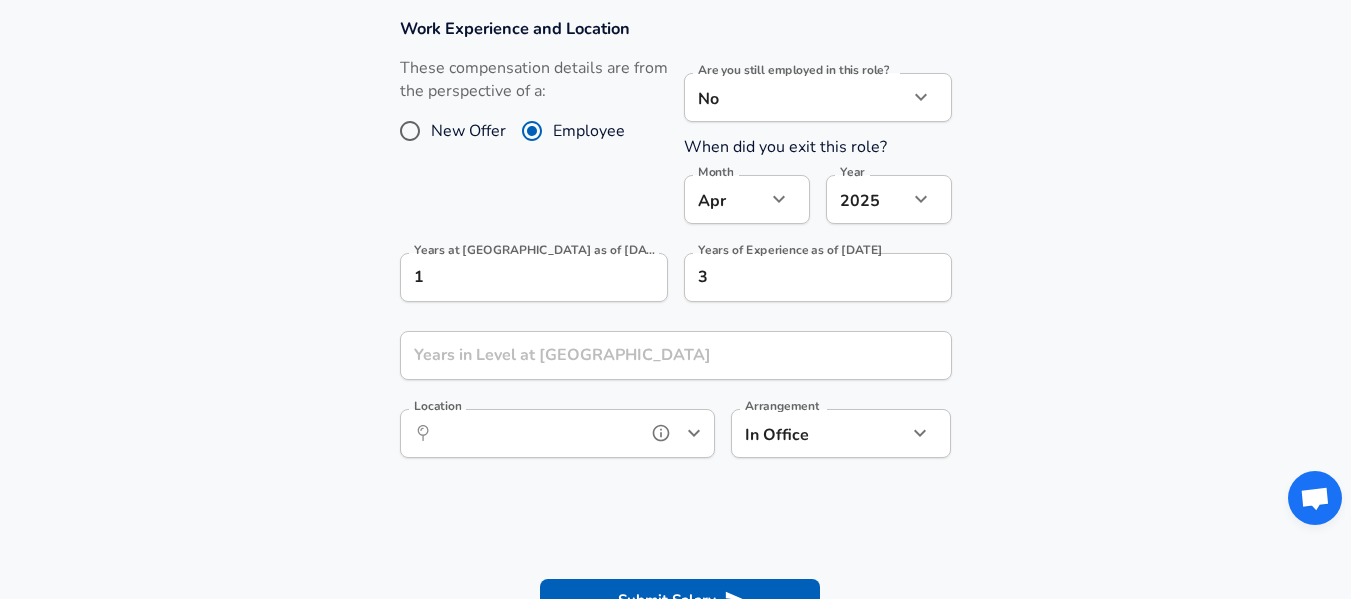 click on "Location" at bounding box center (535, 433) 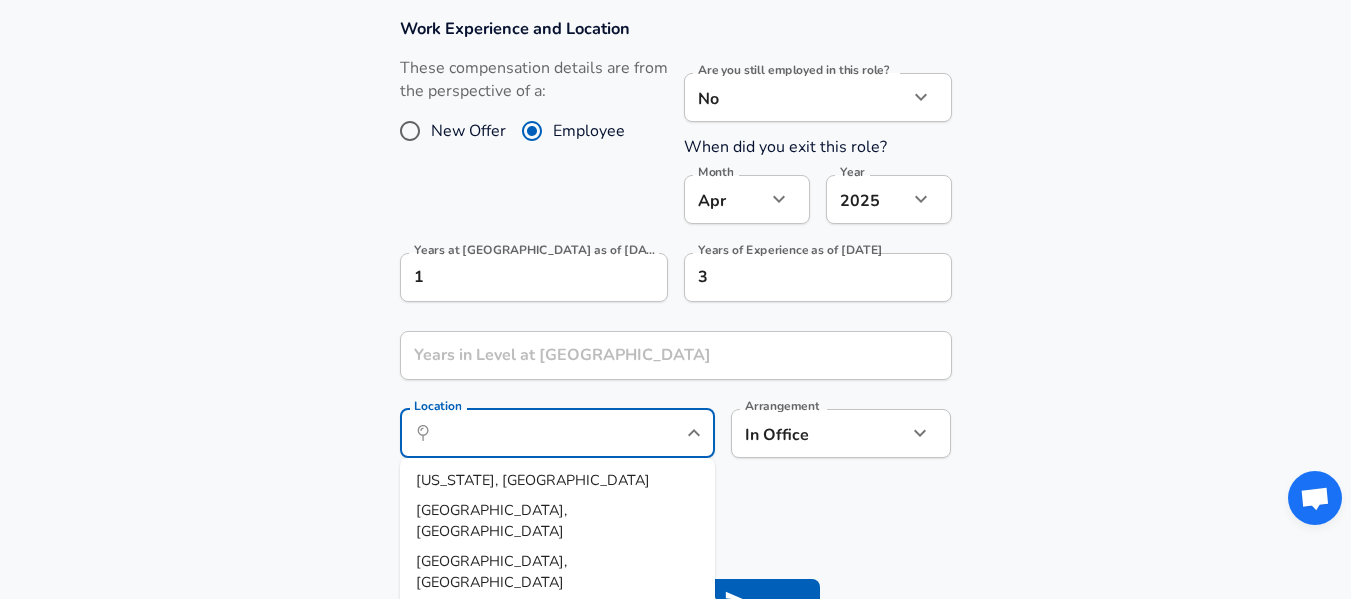 click on "Restart Add Your Salary Upload your offer letter   to verify your submission Enhance Privacy and Anonymity No Automatically hides specific fields until there are enough submissions to safely display the full details.   More Details Based on your submission and the data points that we have already collected, we will automatically hide and anonymize specific fields if there aren't enough data points to remain sufficiently anonymous. Company & Title Information   Enter the company you received your offer from Company Elo Company   Select the title that closest resembles your official title. This should be similar to the title that was present on your offer letter. Title Software Engineer Title Job Family Software Engineer Job Family   Select a Specialization that best fits your role. If you can't find one, select 'Other' to enter a custom specialization Select Specialization Distributed Systems (Back-End) Distributed Systems (Back-End) Select Specialization   Level Level Work Experience and Location New Offer No" at bounding box center [675, -561] 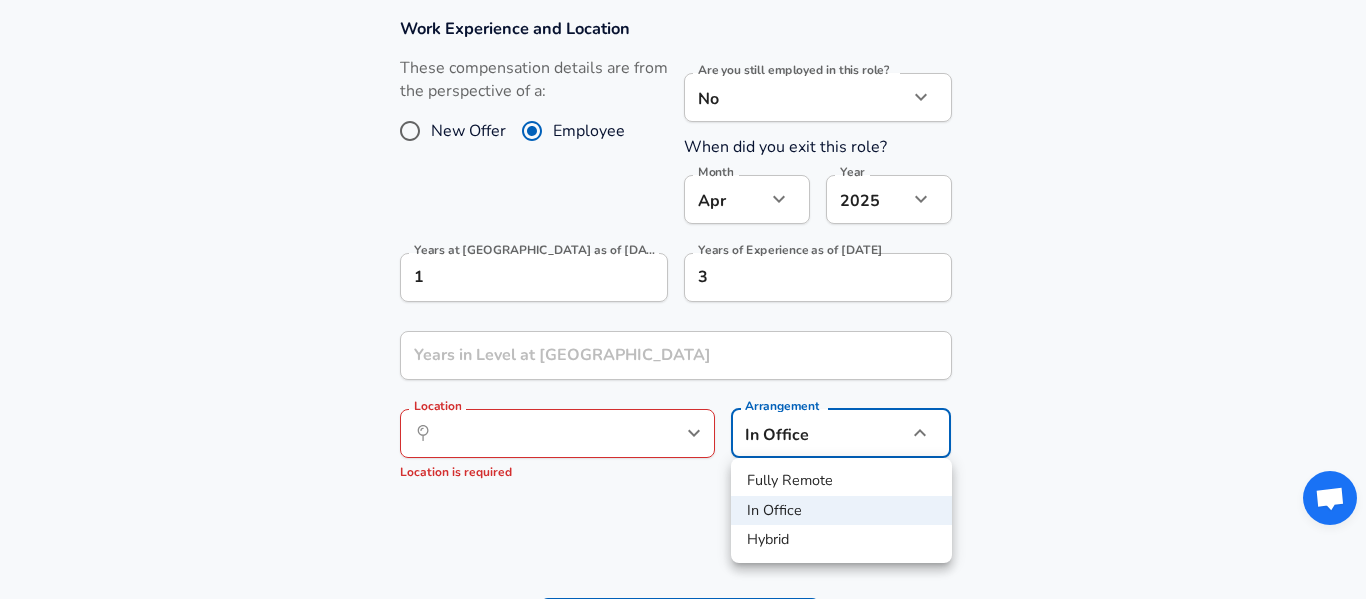 click on "Fully Remote" at bounding box center (841, 481) 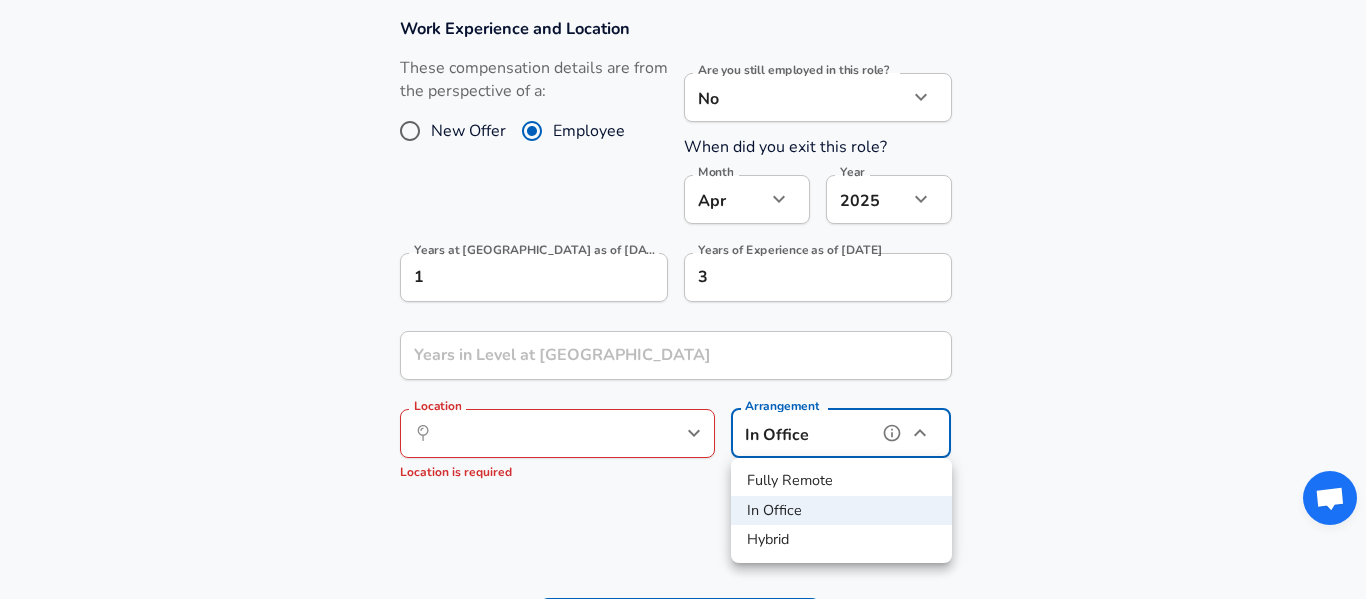 type on "remote" 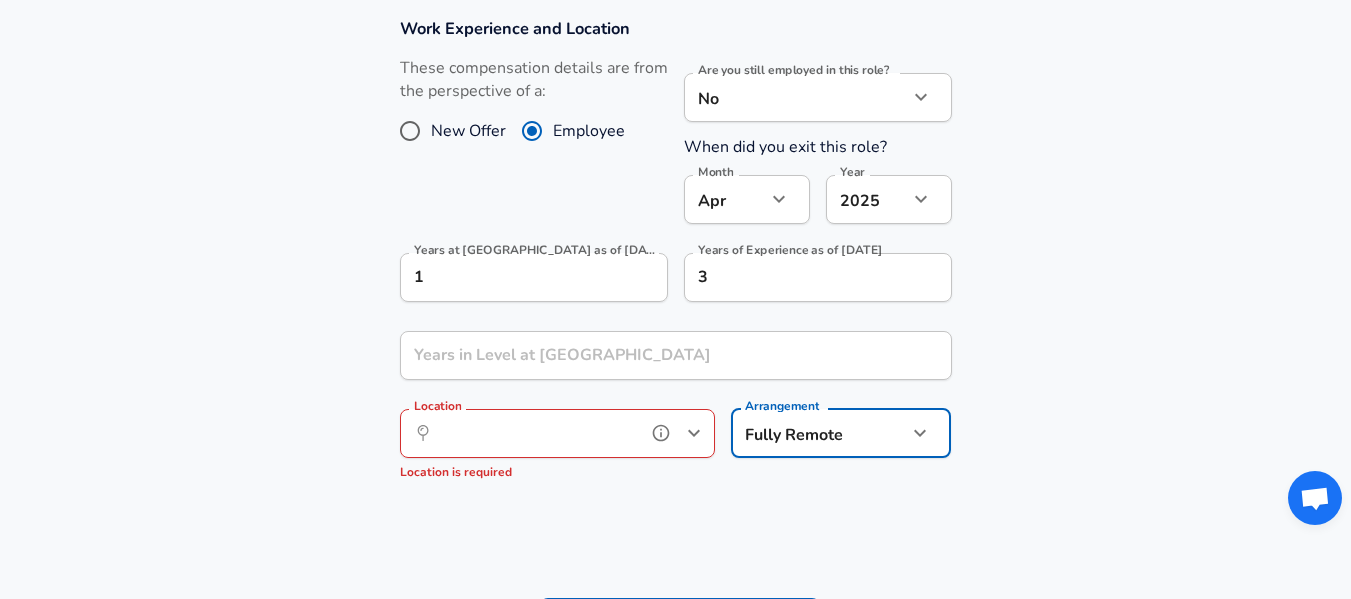 click on "Location" at bounding box center (535, 433) 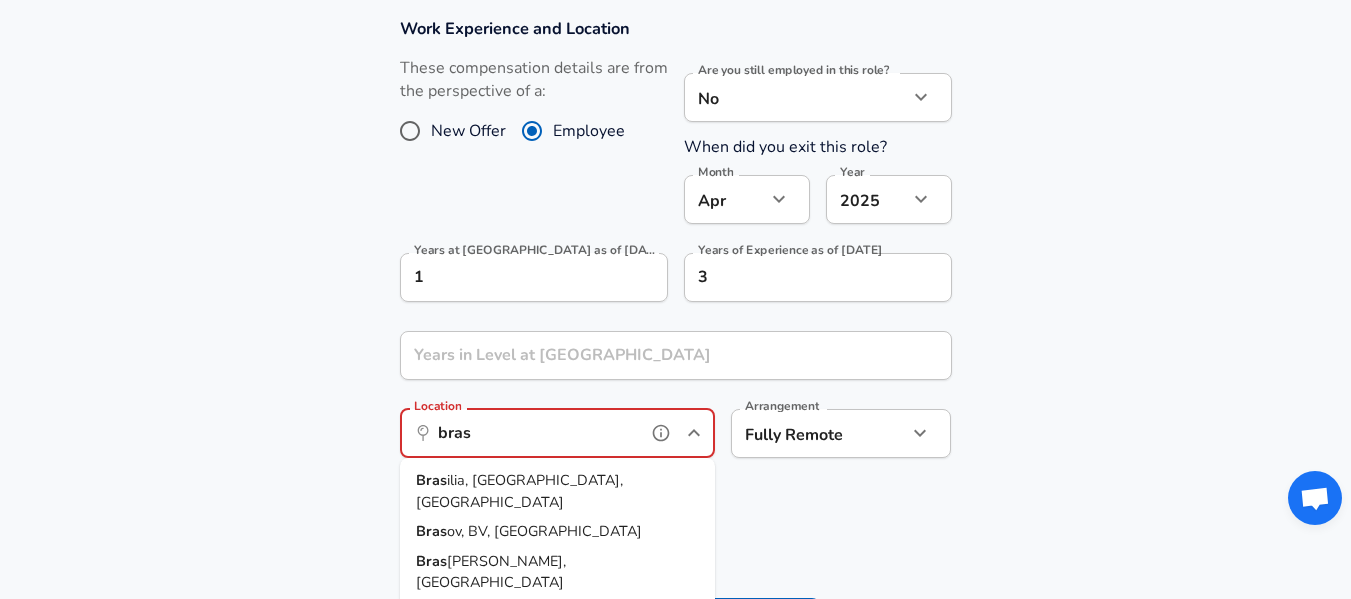 drag, startPoint x: 548, startPoint y: 437, endPoint x: 406, endPoint y: 433, distance: 142.05632 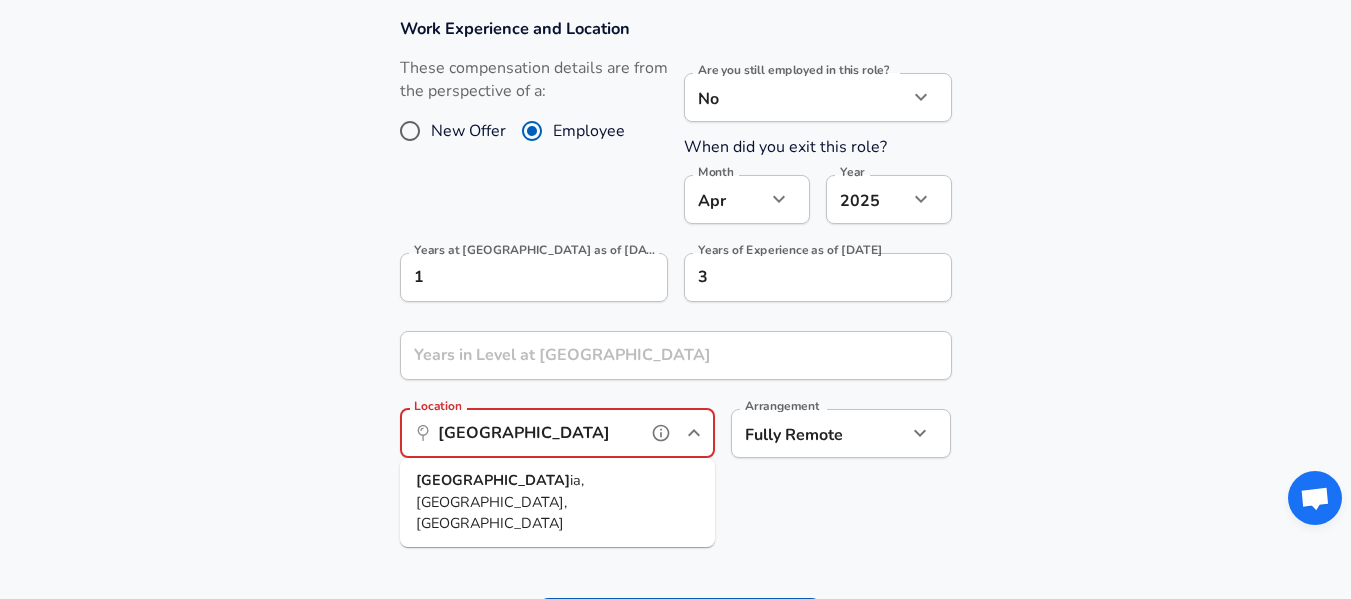 drag, startPoint x: 510, startPoint y: 441, endPoint x: 420, endPoint y: 431, distance: 90.55385 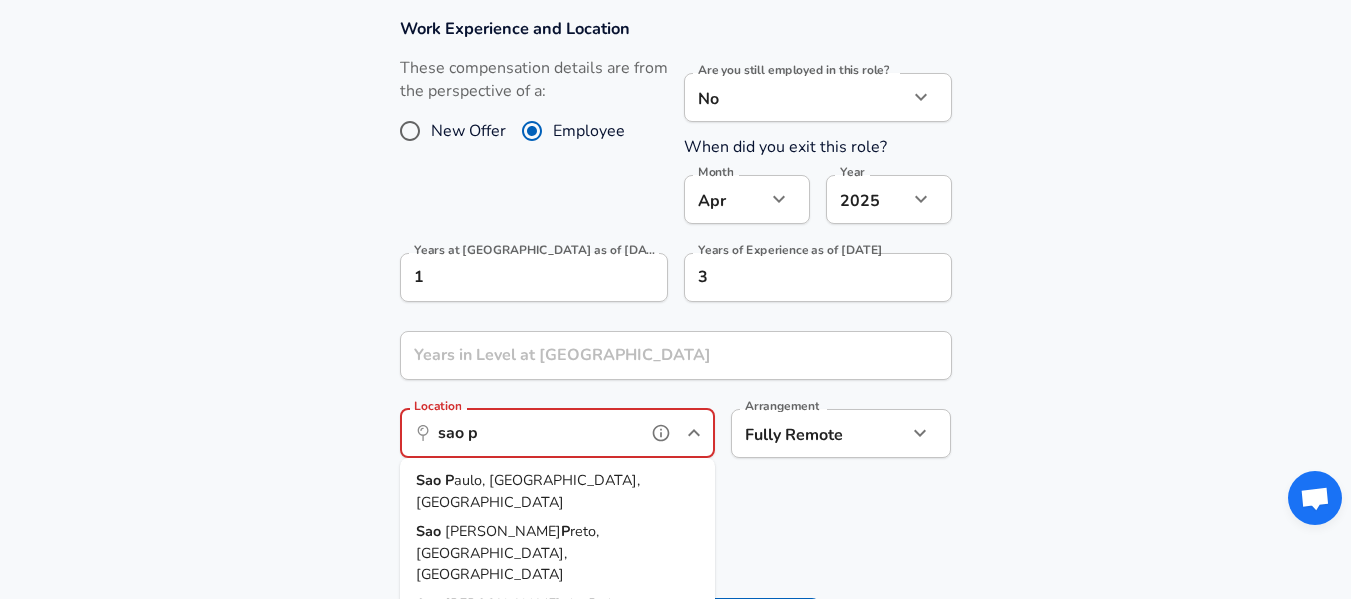 click on "aulo, [GEOGRAPHIC_DATA], [GEOGRAPHIC_DATA]" at bounding box center (528, 491) 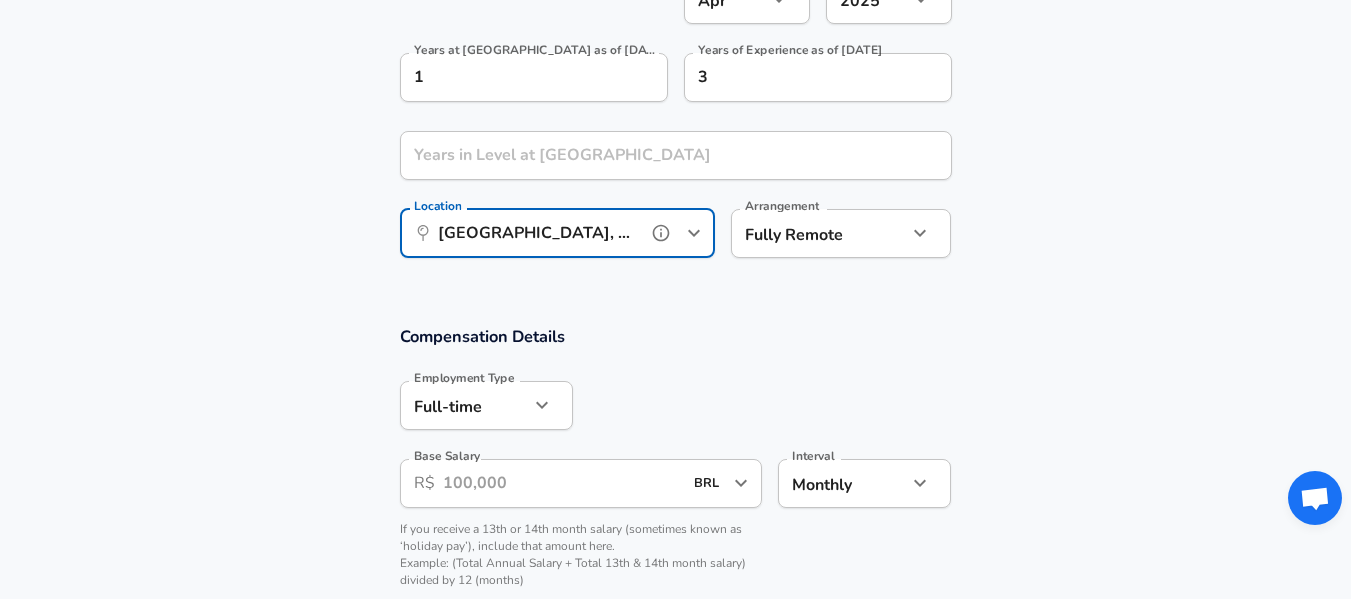 scroll, scrollTop: 1160, scrollLeft: 0, axis: vertical 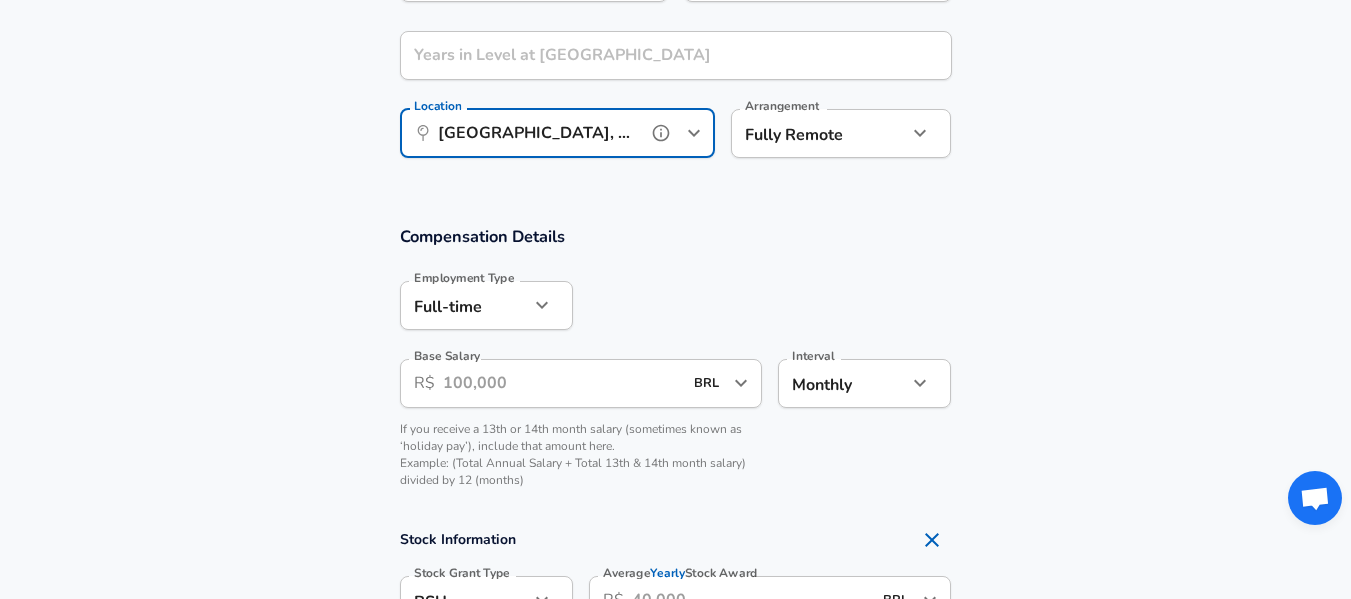 type on "[GEOGRAPHIC_DATA], [GEOGRAPHIC_DATA], [GEOGRAPHIC_DATA]" 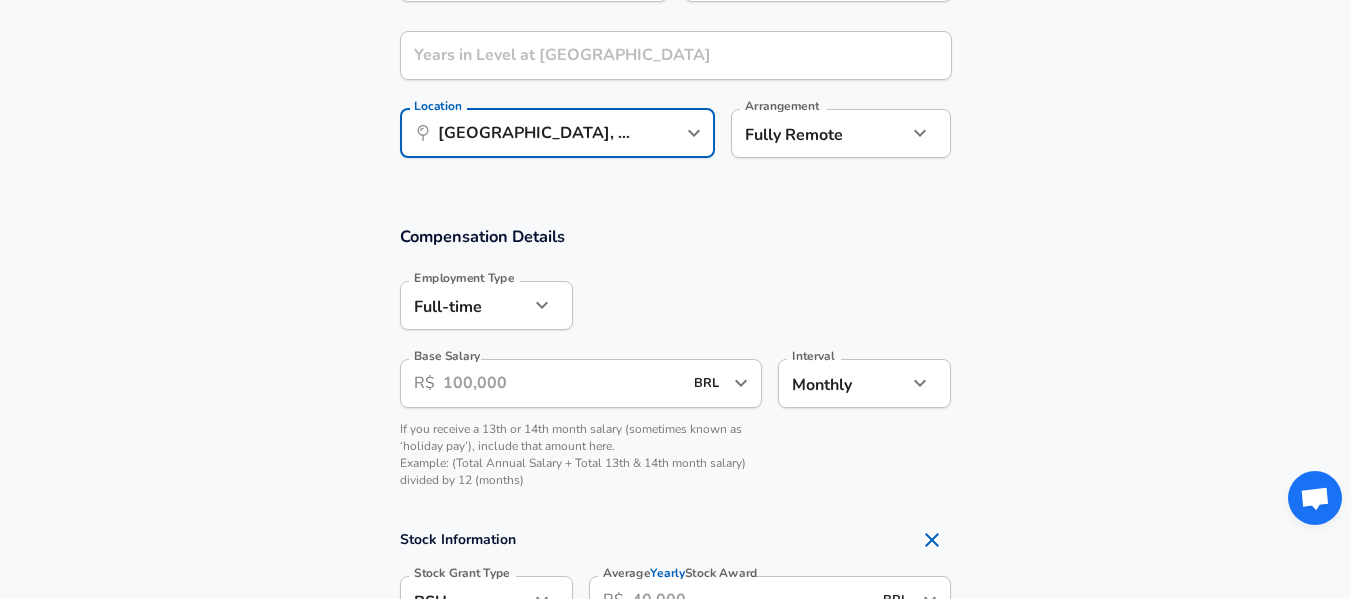 click on "Base Salary" at bounding box center [563, 383] 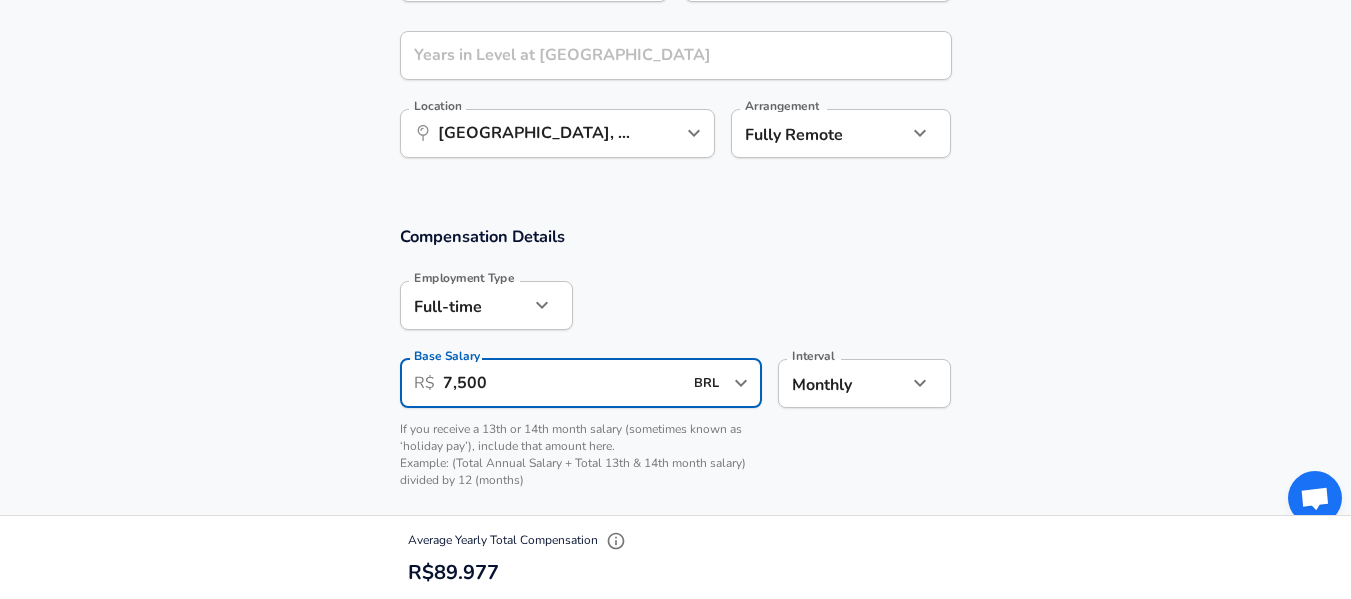 type on "7,500" 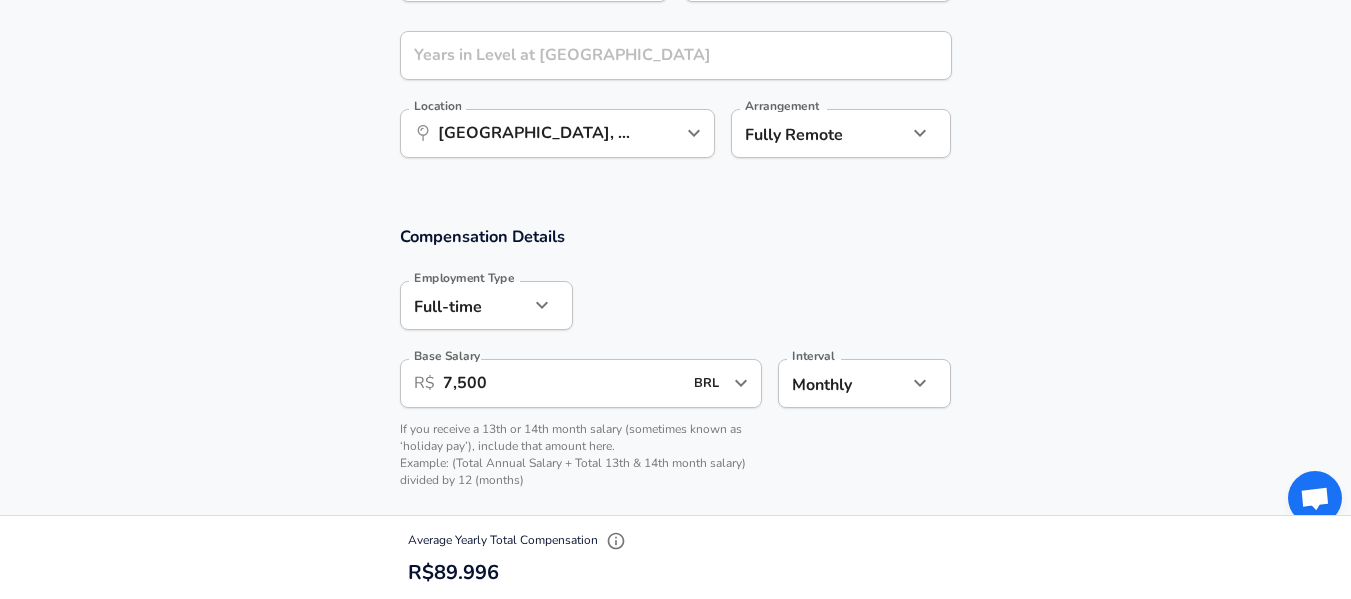 click on "Compensation Details Employment Type [DEMOGRAPHIC_DATA] full_time Employment Type Base Salary ​ R$ 7,500 BRL ​ Base Salary Interval Monthly monthly Interval If you receive a 13th or 14th month salary (sometimes known as ‘holiday pay’), include that amount here.  Example: (Total Annual Salary + Total 13th & 14th month salary) divided by 12 (months)" at bounding box center [675, 363] 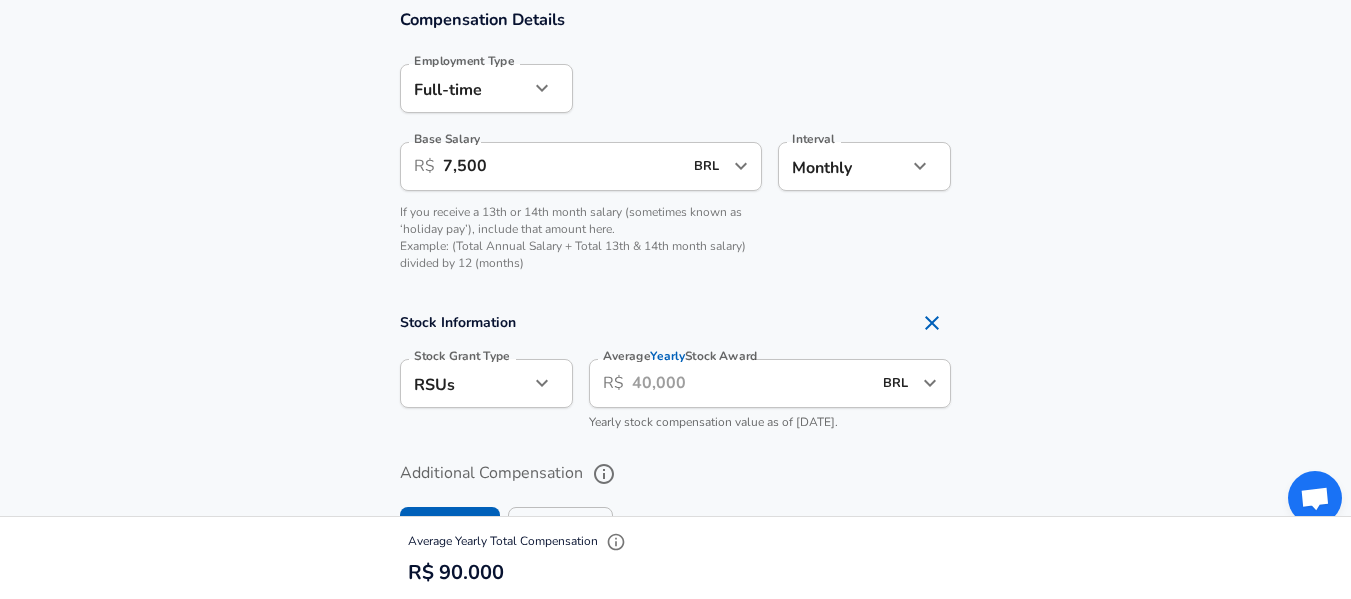 scroll, scrollTop: 1460, scrollLeft: 0, axis: vertical 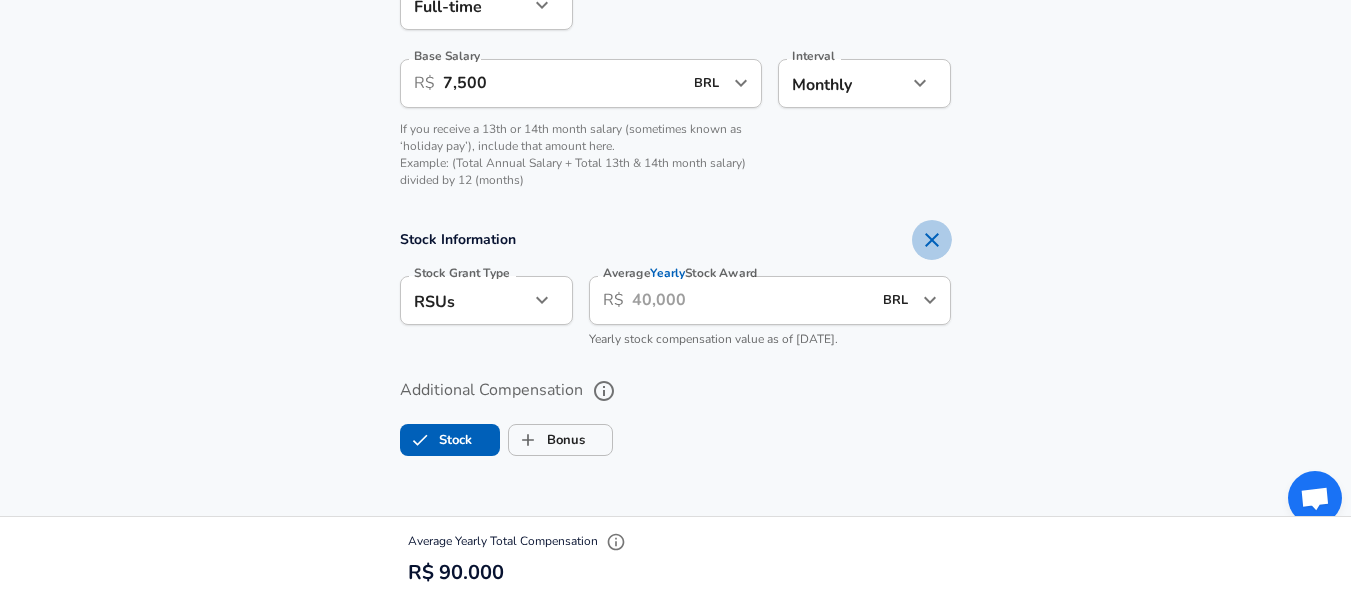 click 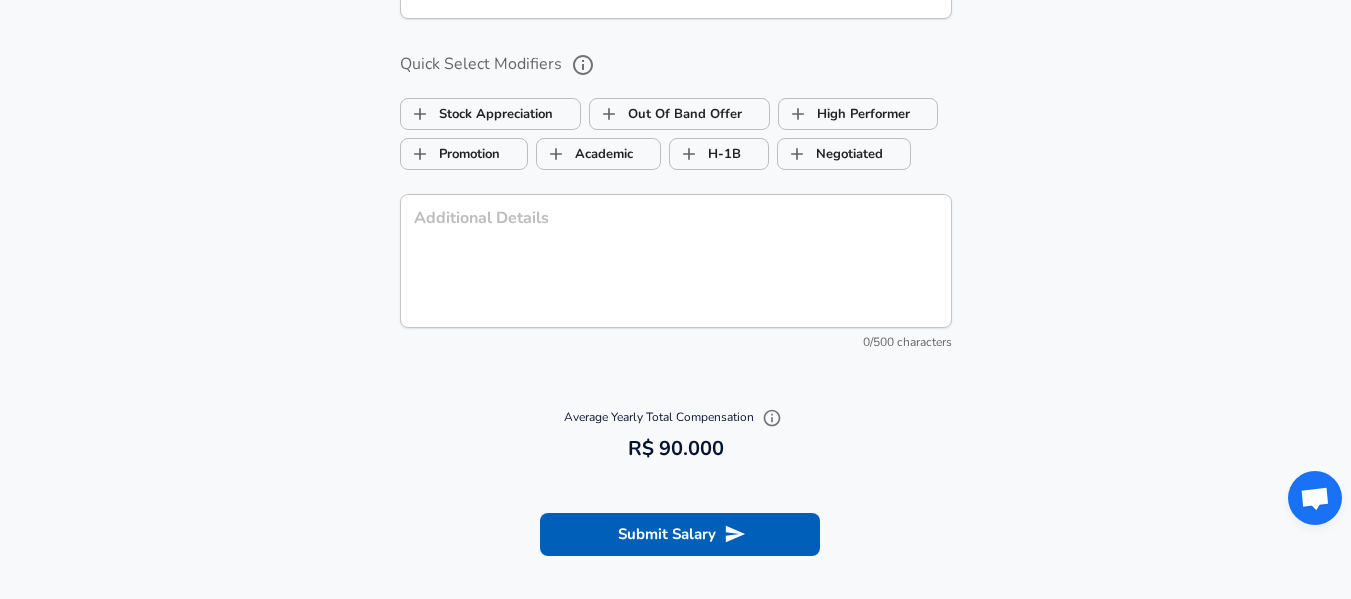 scroll, scrollTop: 2060, scrollLeft: 0, axis: vertical 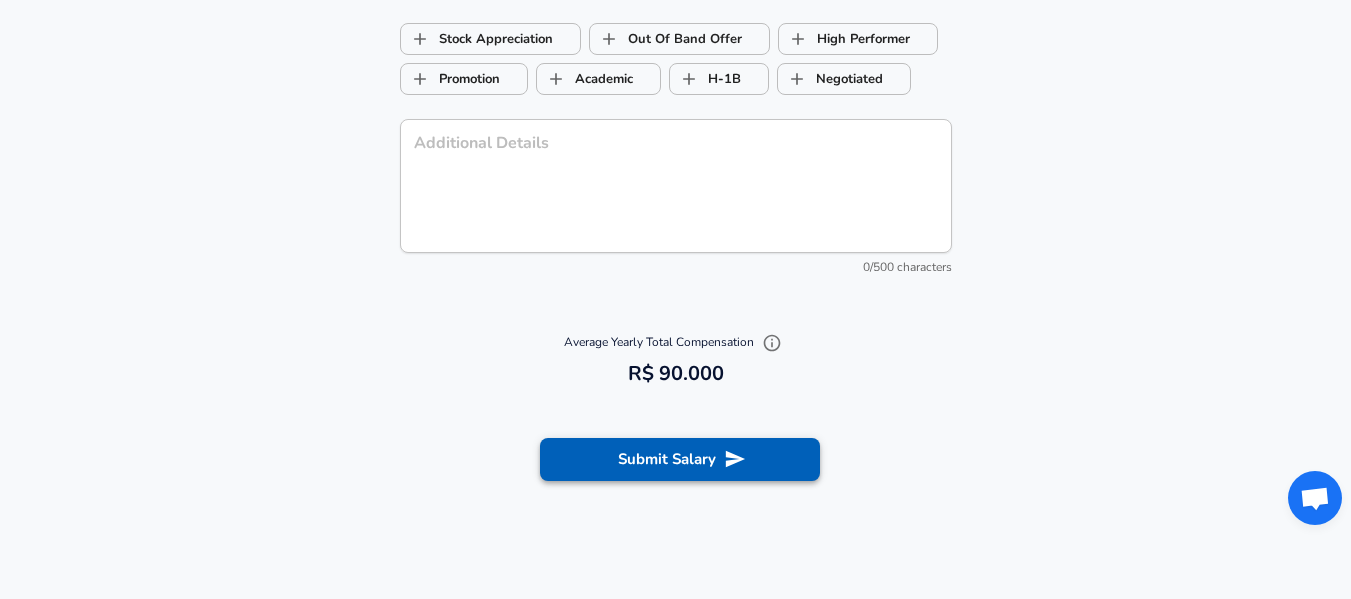 click on "Submit Salary" at bounding box center [680, 459] 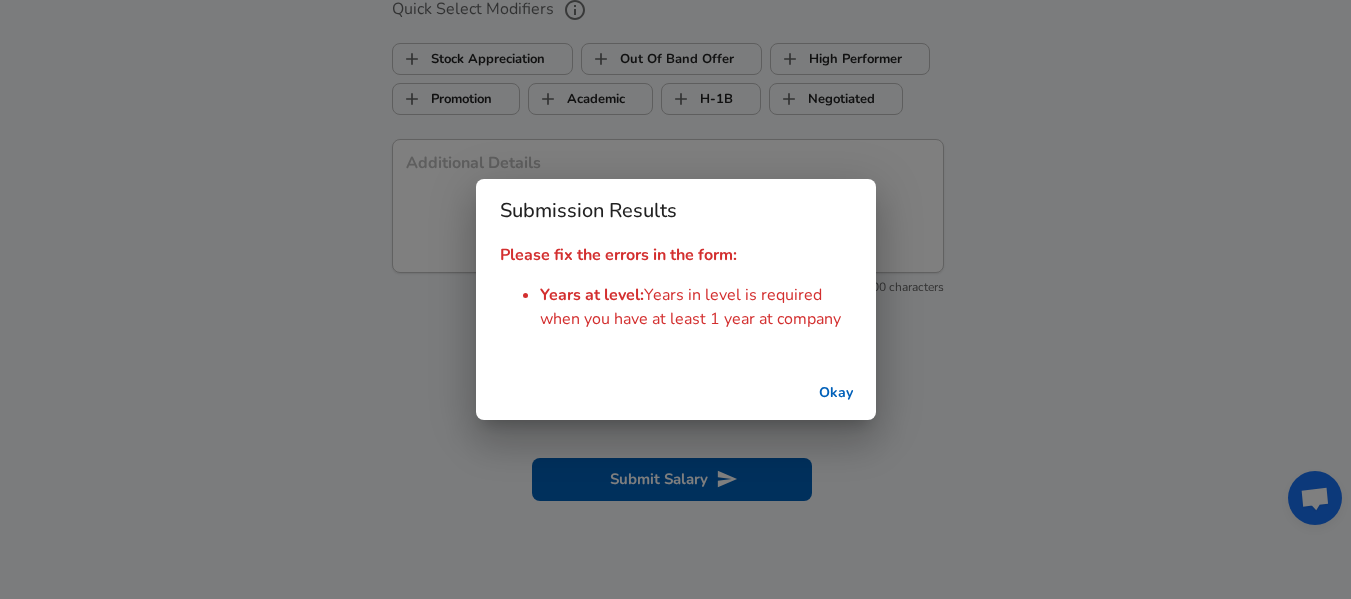 scroll, scrollTop: 2080, scrollLeft: 0, axis: vertical 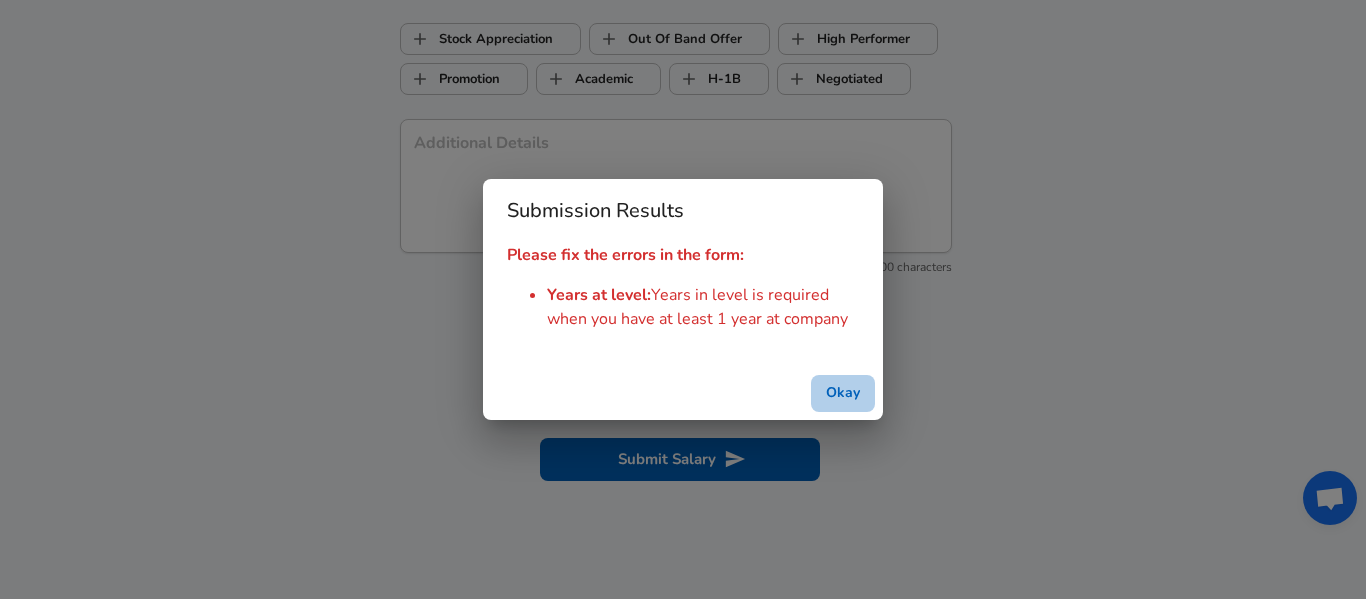 click on "Okay" at bounding box center [843, 393] 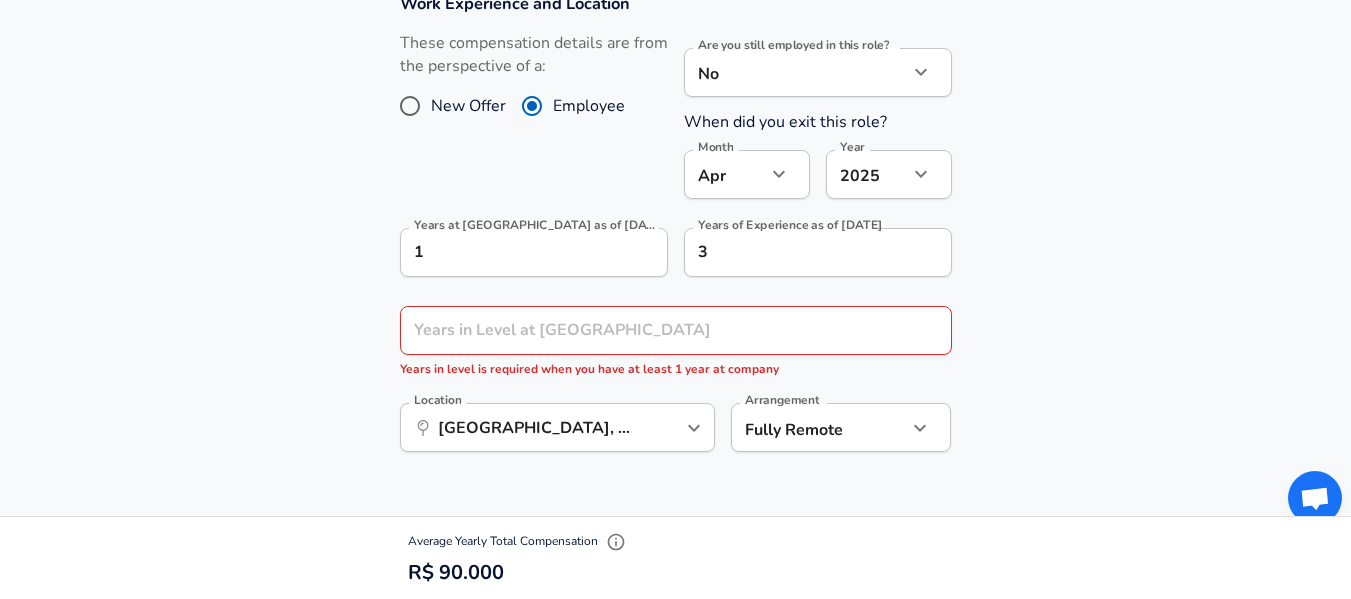 scroll, scrollTop: 880, scrollLeft: 0, axis: vertical 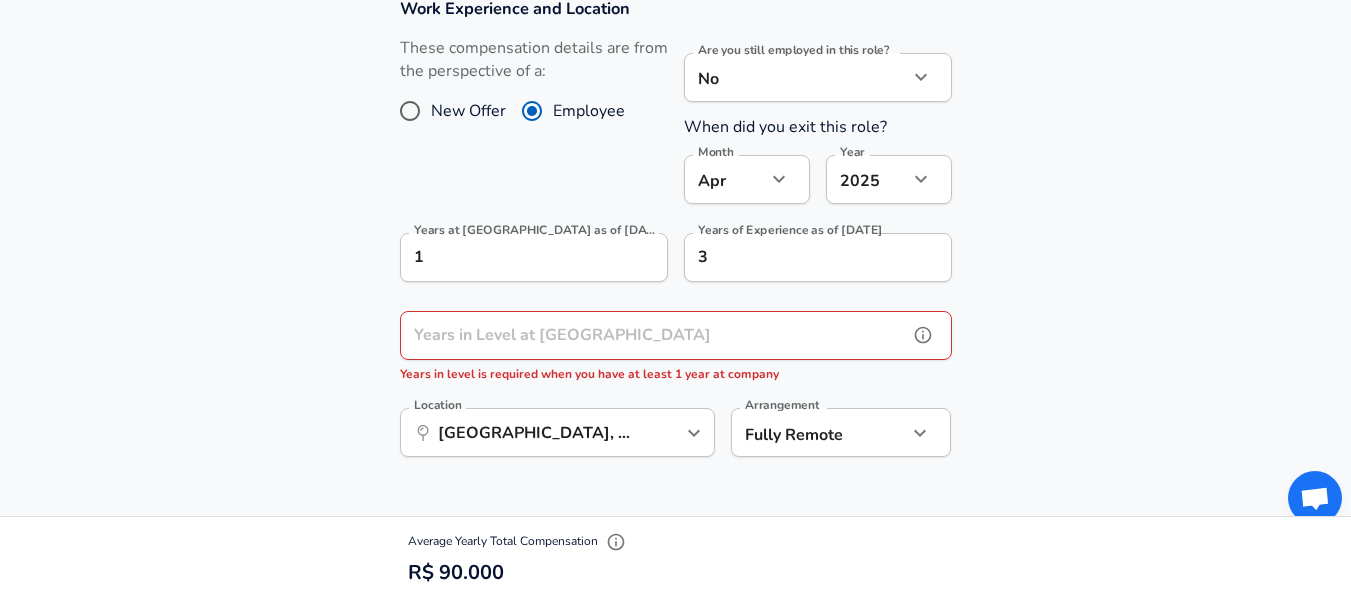 click on "Years in Level at Elo Years in Level at Elo Years in level is required when you have at least 1 year at company" at bounding box center [676, 348] 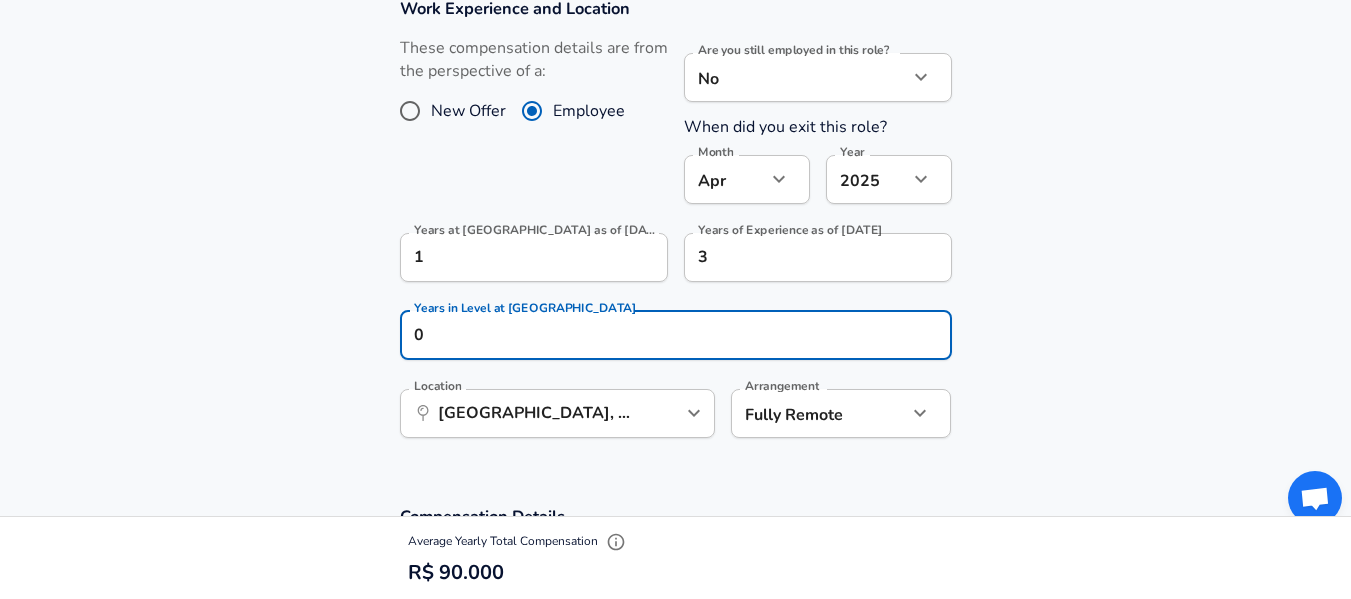 click on "Work Experience and Location These compensation details are from the perspective of a: New Offer Employee Are you still employed in this role? No no Are you still employed in this role? When did you exit this role? Month [DATE] Month Year [DATE] 2025 Year Years at [GEOGRAPHIC_DATA] as of [DATE] 1 Years at [GEOGRAPHIC_DATA] as of [DATE] Years of Experience as of [DATE] 3 Years of Experience as of [DATE] Years in Level at Elo 0 Years in Level at Elo Location ​ [GEOGRAPHIC_DATA], [GEOGRAPHIC_DATA], [GEOGRAPHIC_DATA] Location Arrangement Fully Remote remote Arrangement" at bounding box center [675, 228] 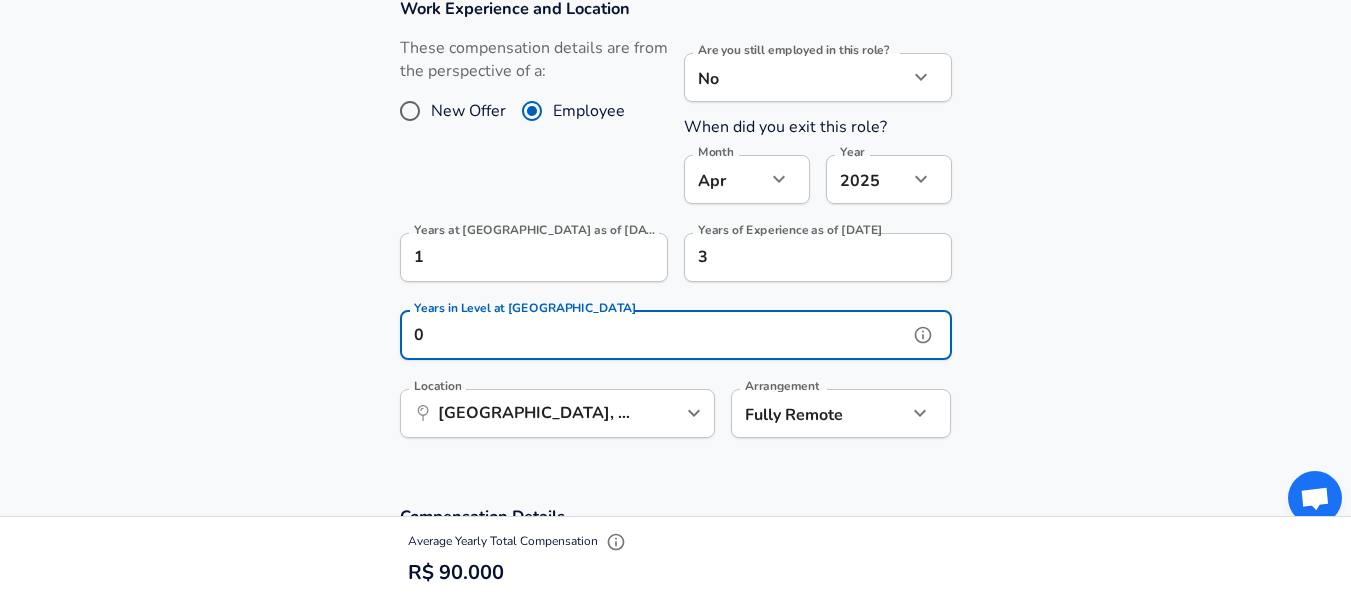 click on "0" at bounding box center (654, 335) 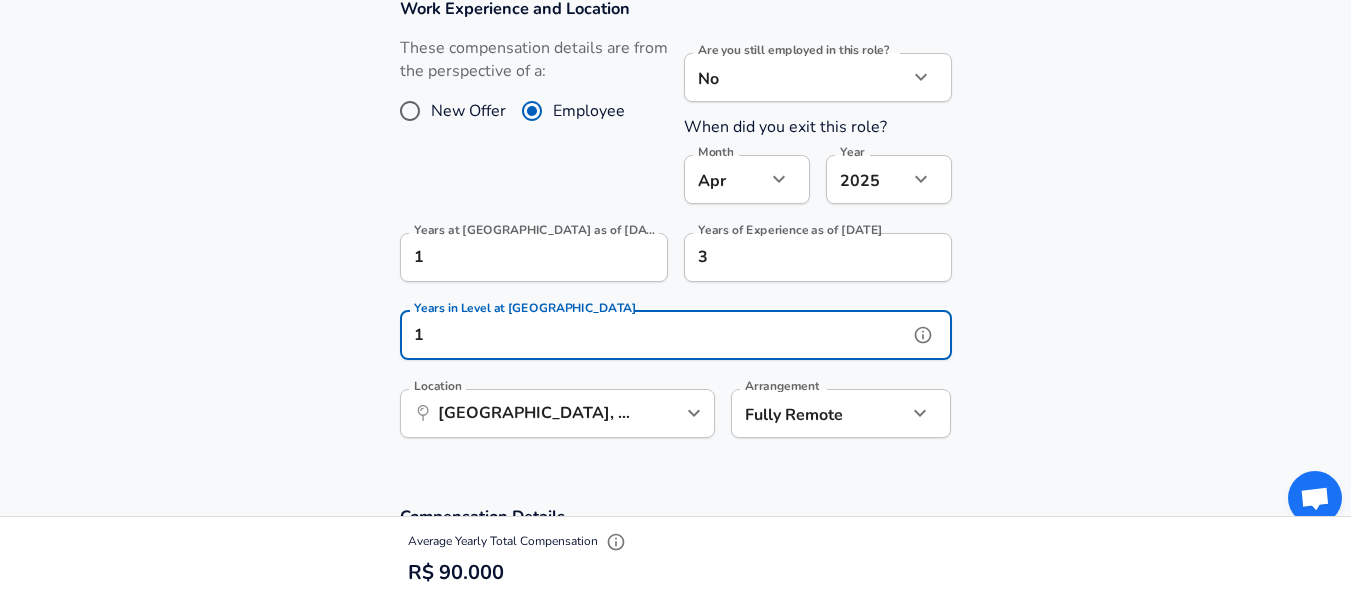 type on "1" 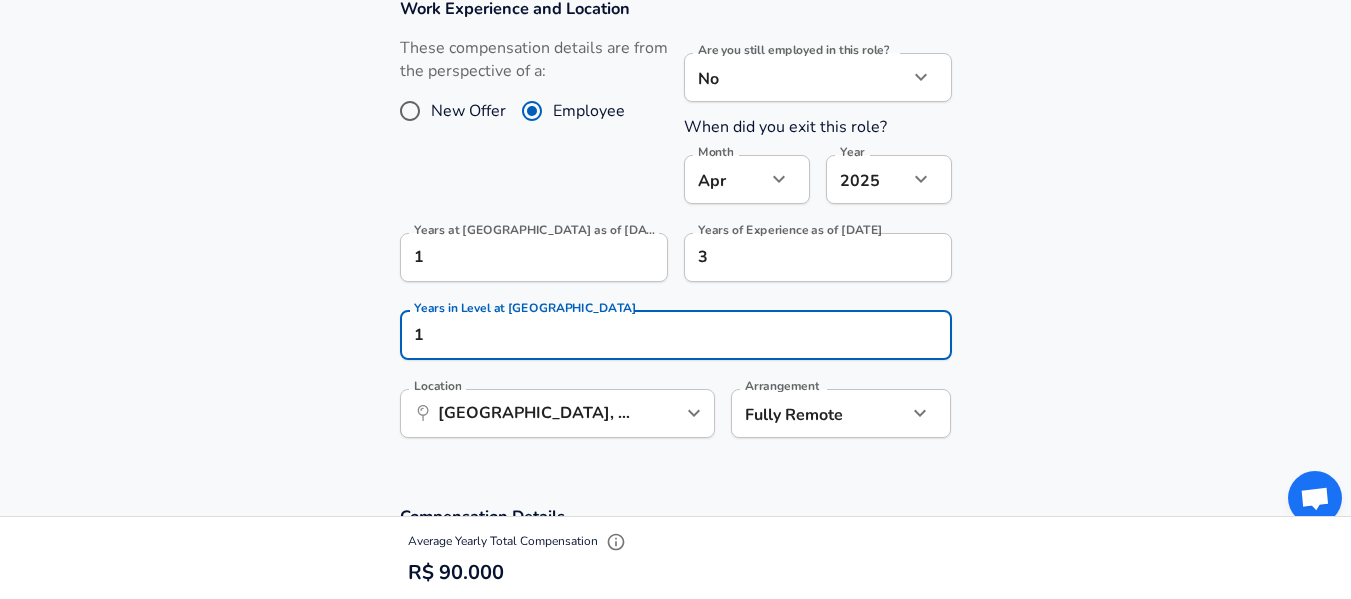 click on "Work Experience and Location These compensation details are from the perspective of a: New Offer Employee Are you still employed in this role? No no Are you still employed in this role? When did you exit this role? Month [DATE] Month Year [DATE] 2025 Year Years at [GEOGRAPHIC_DATA] as of [DATE] 1 Years at [GEOGRAPHIC_DATA] as of [DATE] Years of Experience as of [DATE] 3 Years of Experience as of [DATE] Years in Level at Elo 1 Years in Level at Elo Location ​ [GEOGRAPHIC_DATA], [GEOGRAPHIC_DATA], [GEOGRAPHIC_DATA] Location Arrangement Fully Remote remote Arrangement" at bounding box center (675, 228) 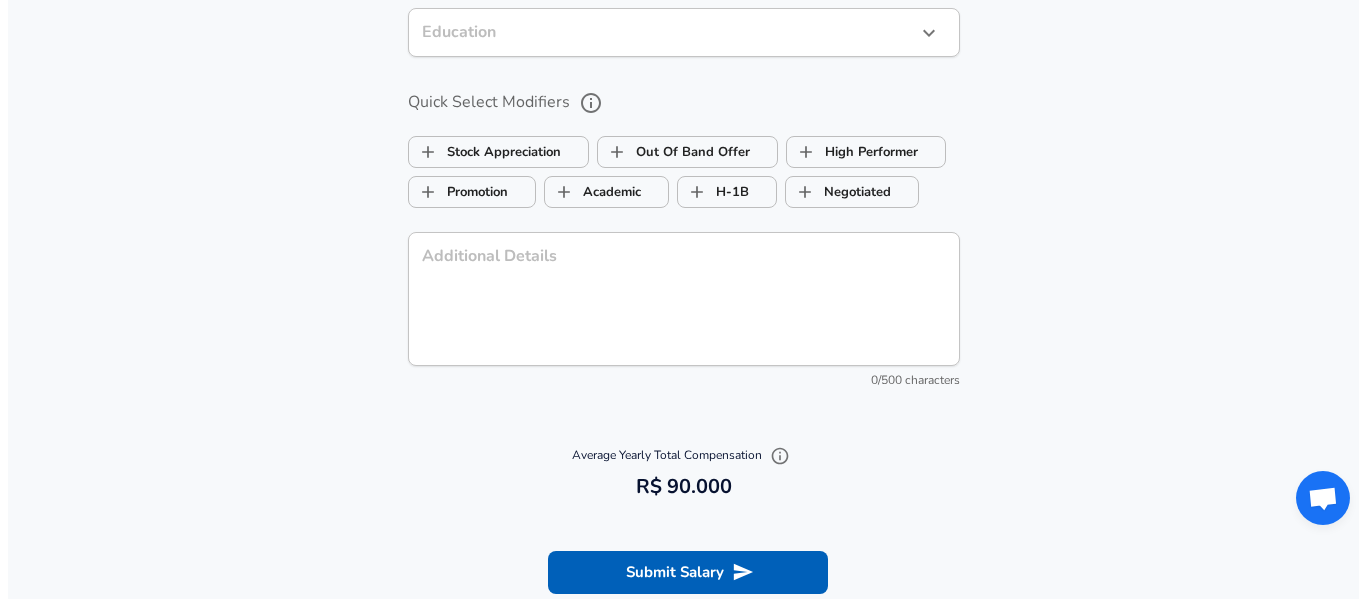 scroll, scrollTop: 2280, scrollLeft: 0, axis: vertical 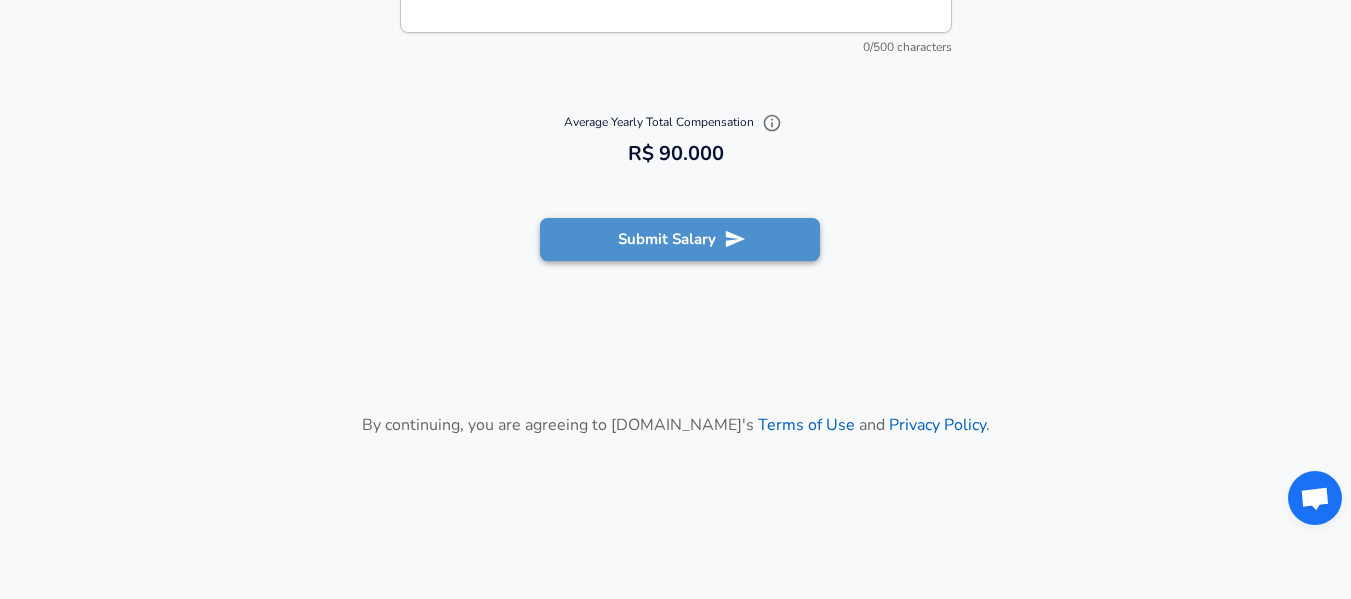 click on "Submit Salary" at bounding box center (680, 239) 